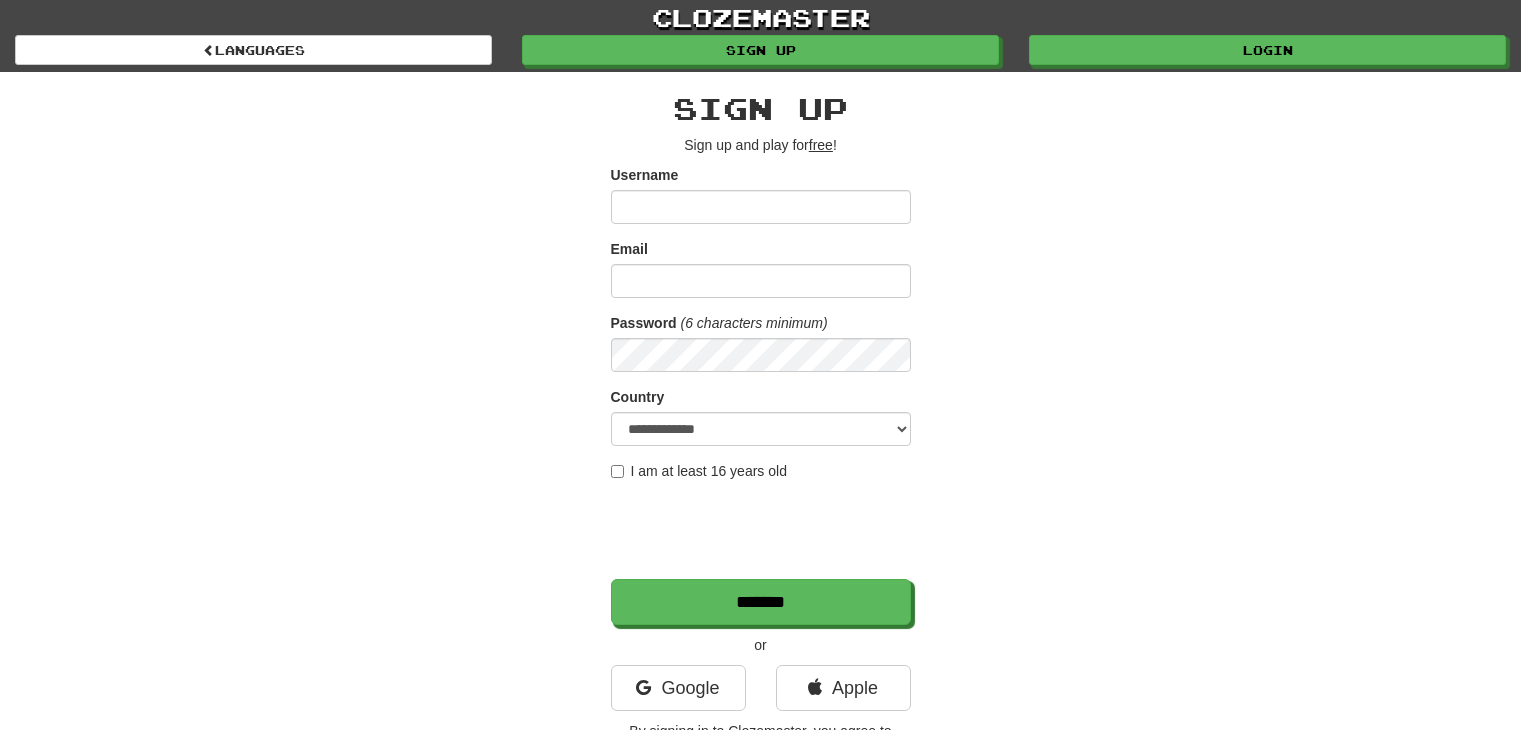 scroll, scrollTop: 0, scrollLeft: 0, axis: both 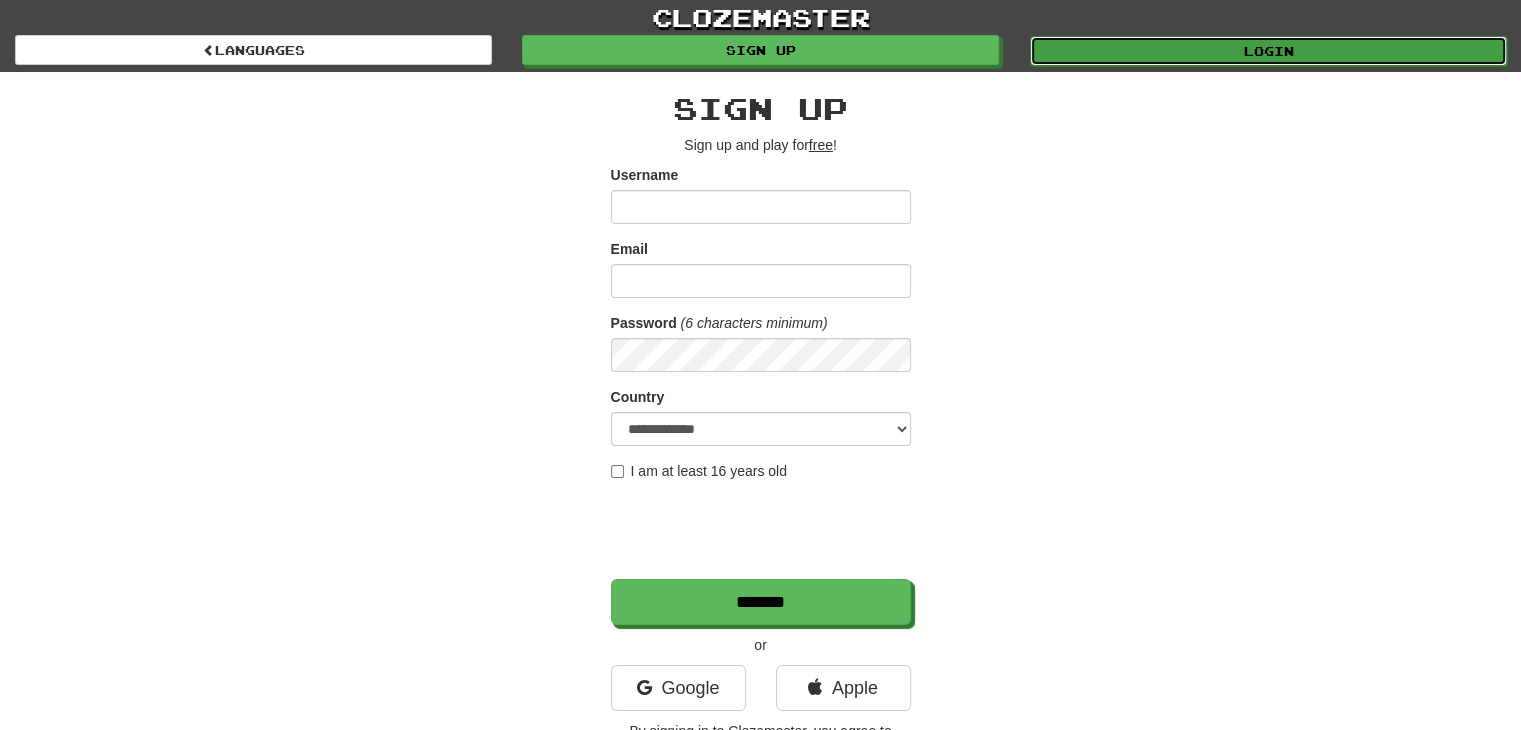 click on "Login" at bounding box center (1268, 51) 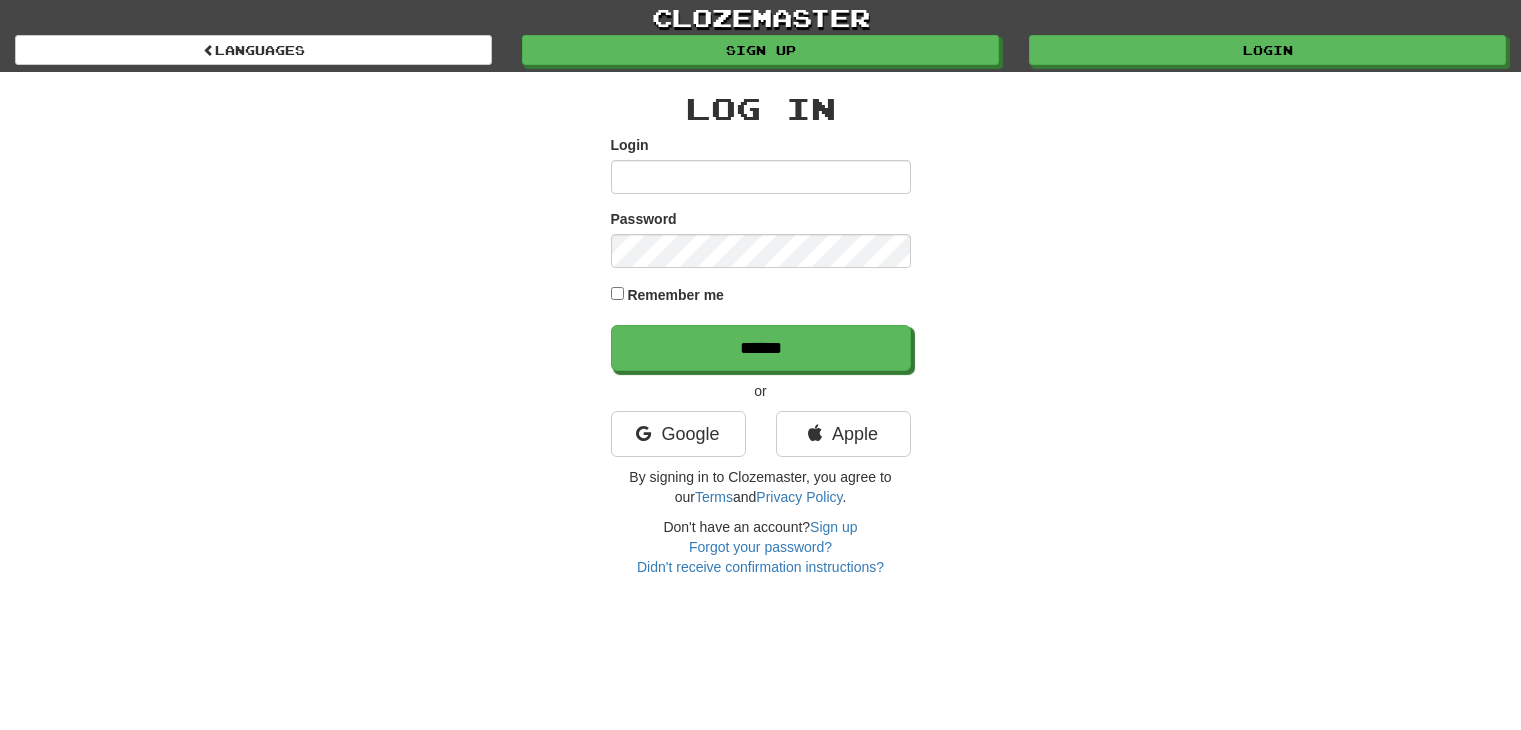 scroll, scrollTop: 0, scrollLeft: 0, axis: both 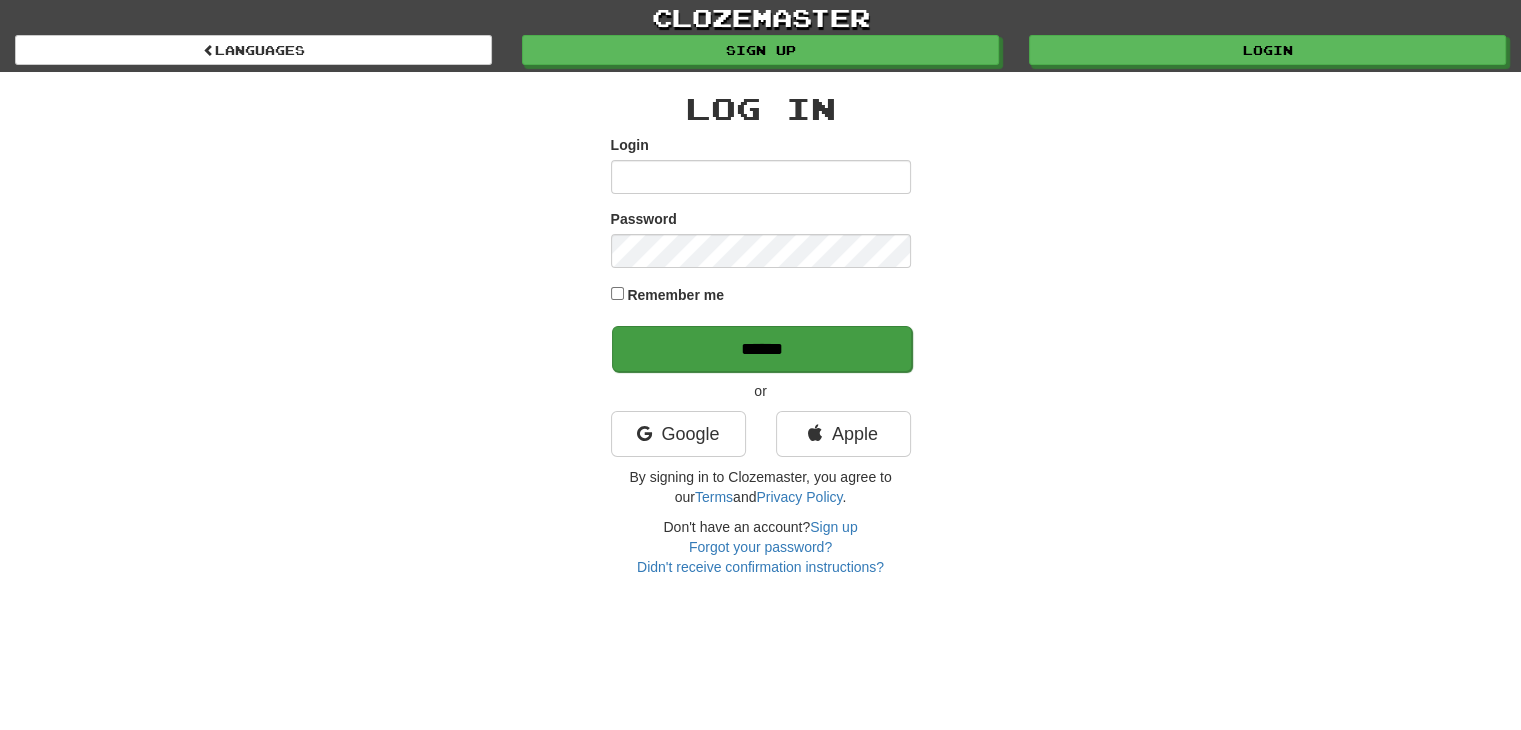 type on "*******" 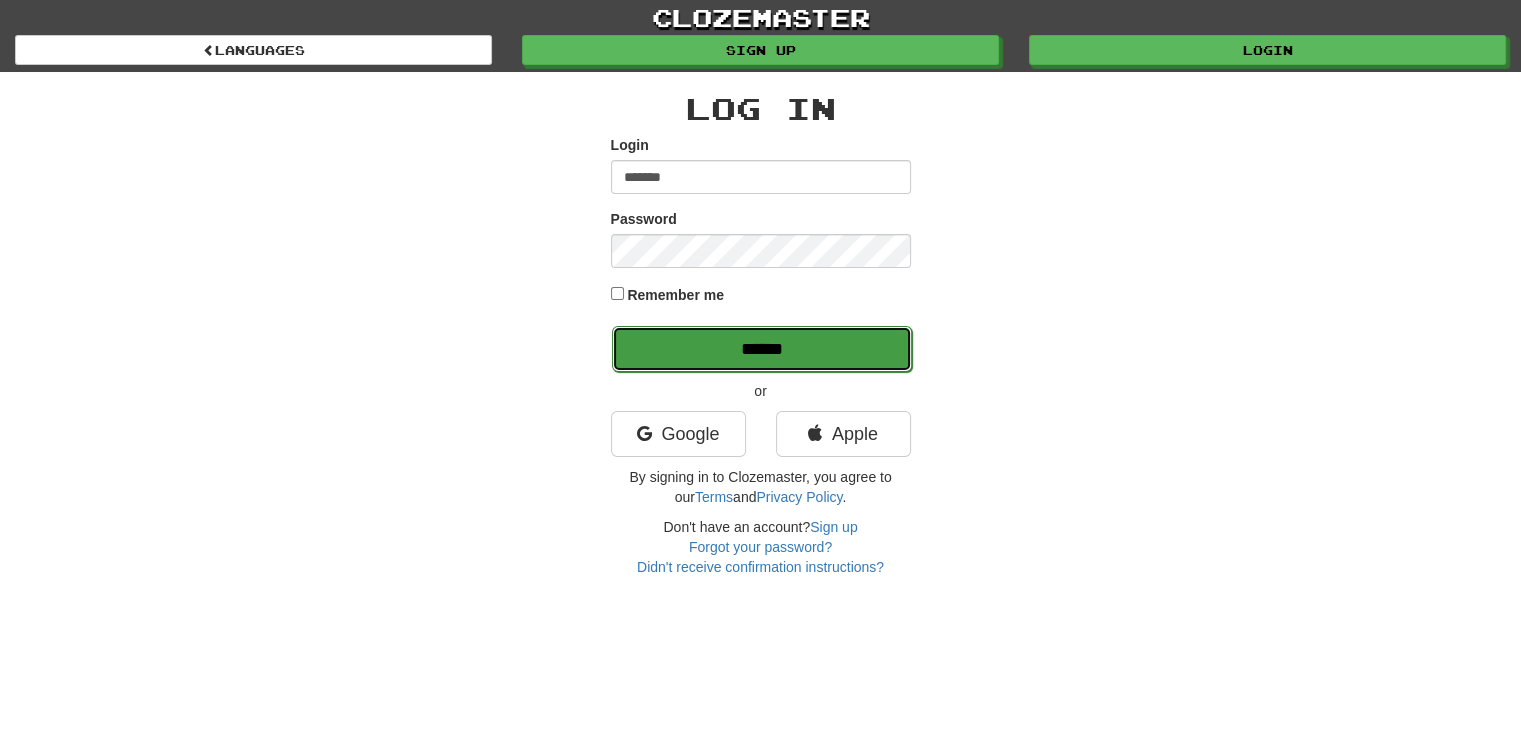 click on "******" at bounding box center [762, 349] 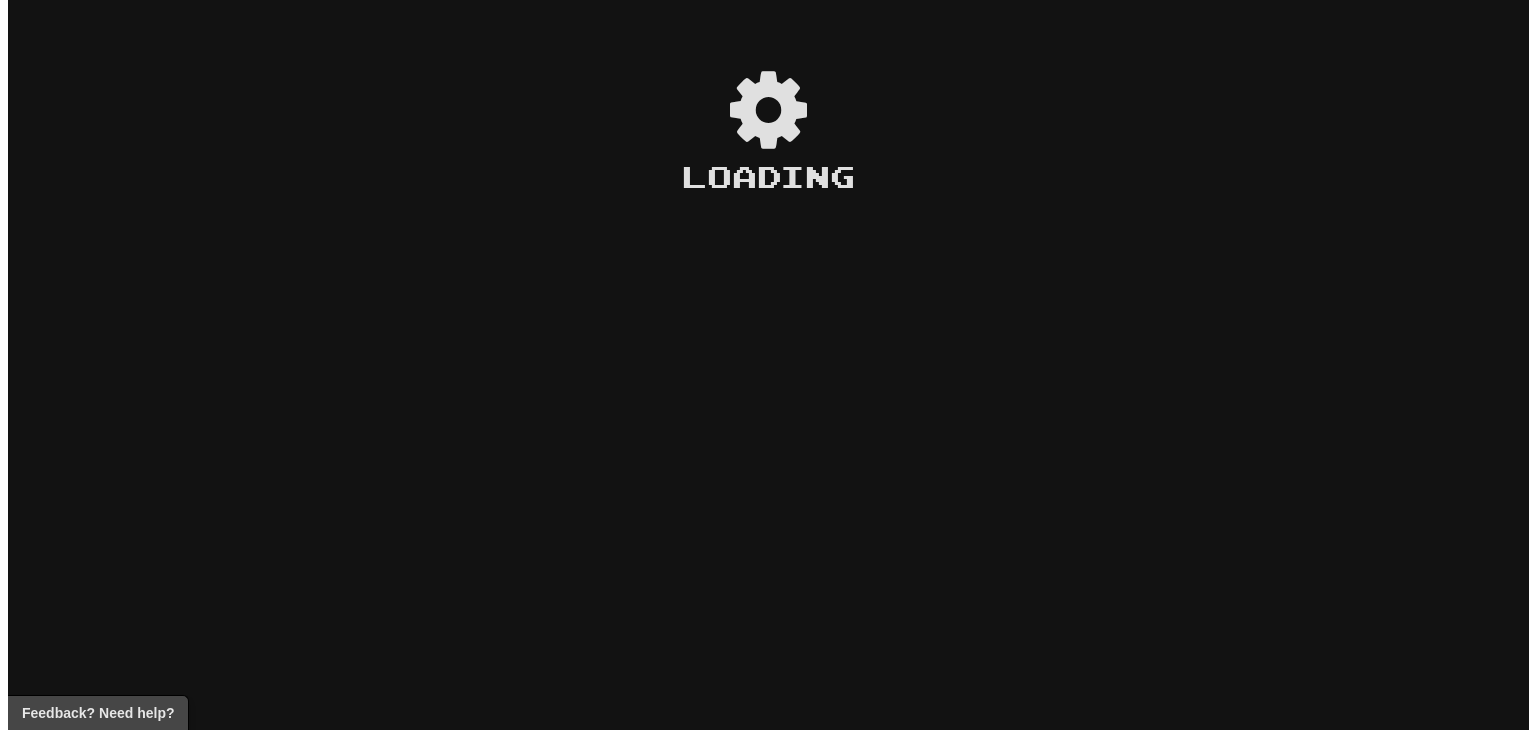 scroll, scrollTop: 0, scrollLeft: 0, axis: both 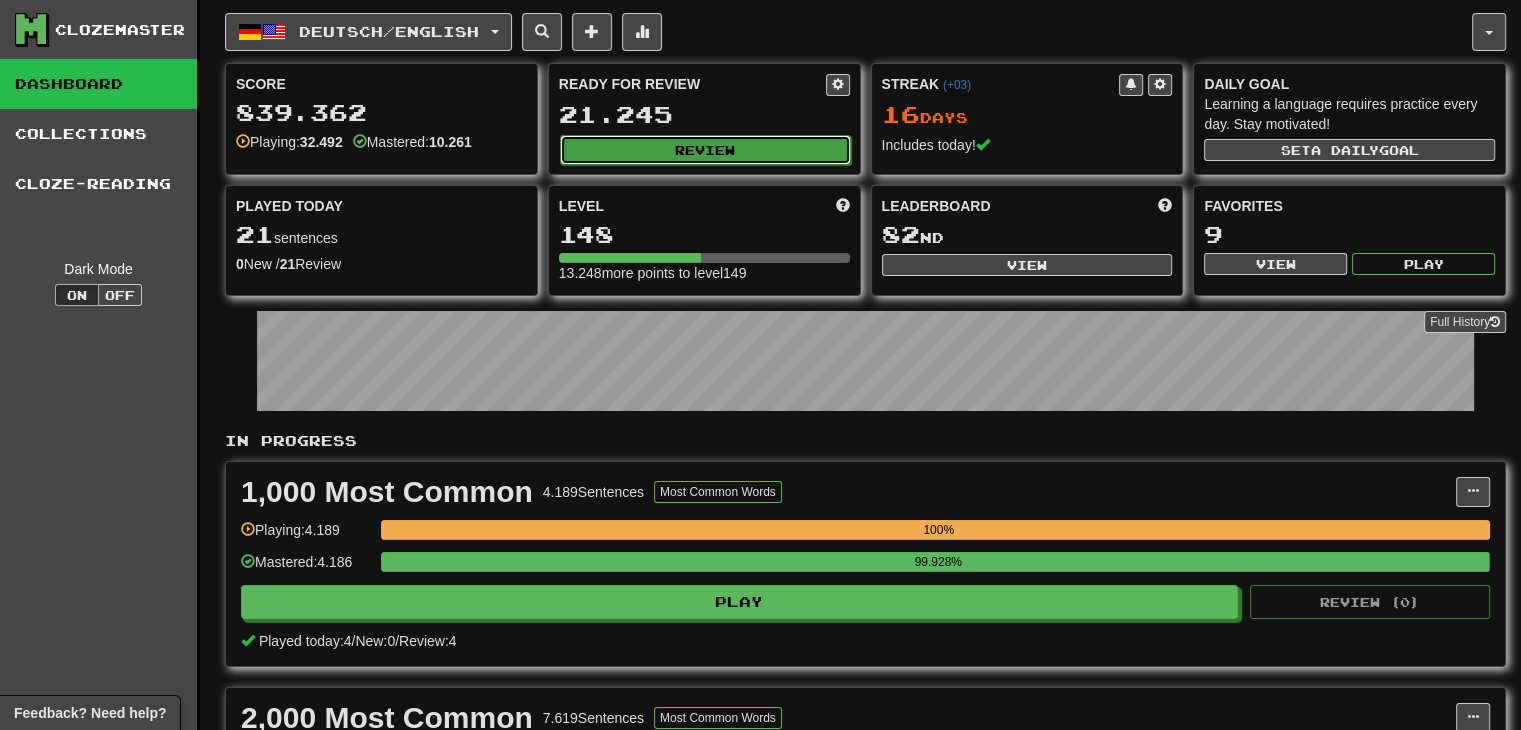 click on "Review" at bounding box center [705, 150] 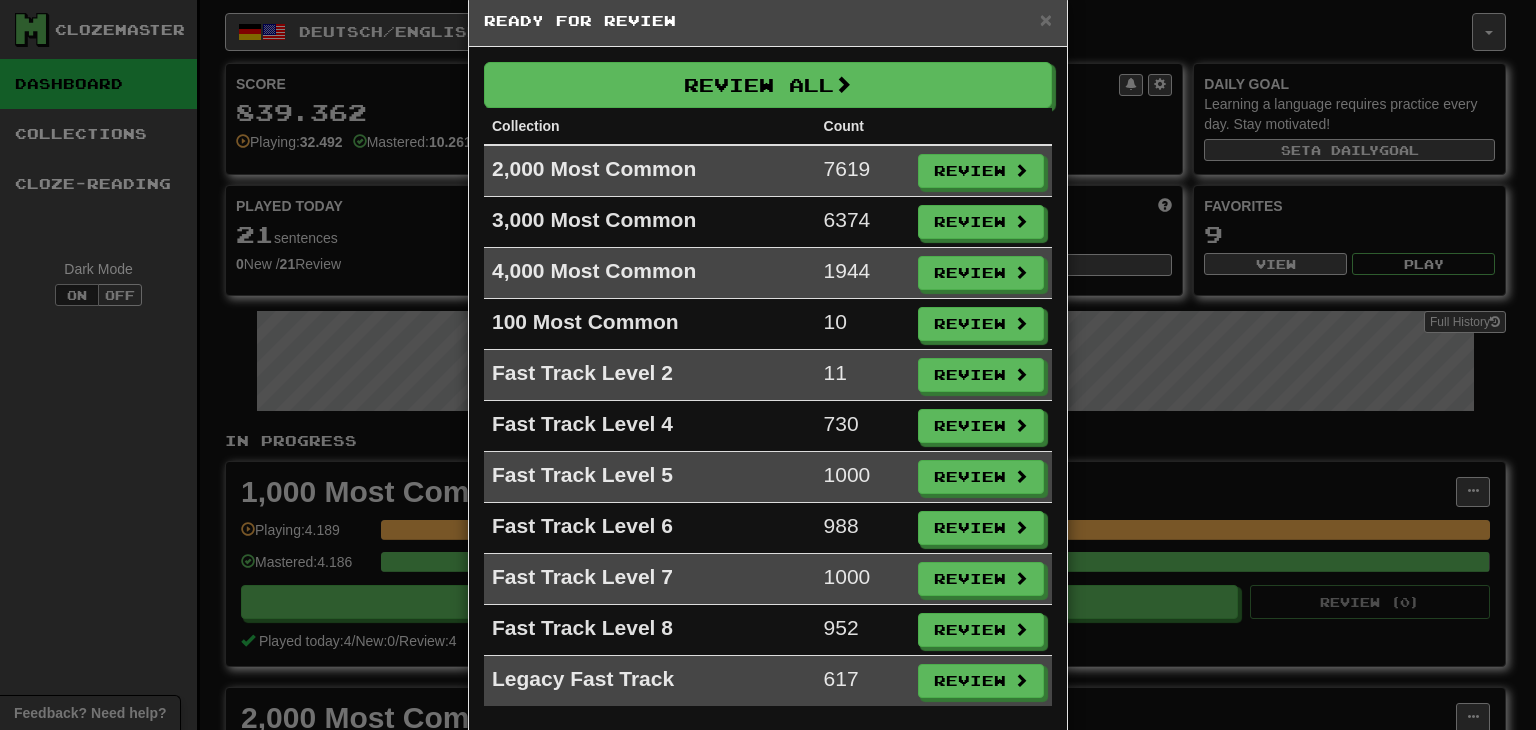 scroll, scrollTop: 69, scrollLeft: 0, axis: vertical 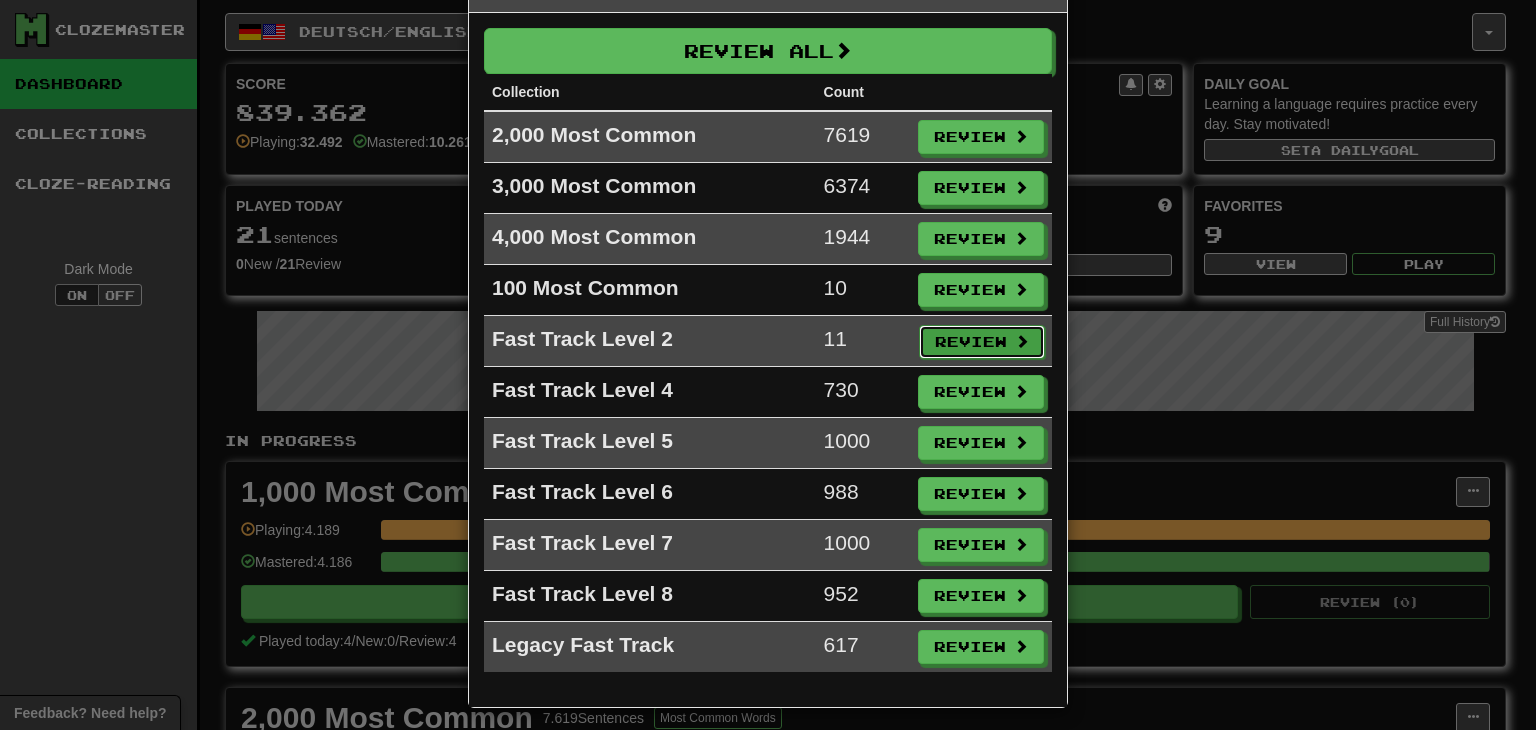 click on "Review" at bounding box center (981, 137) 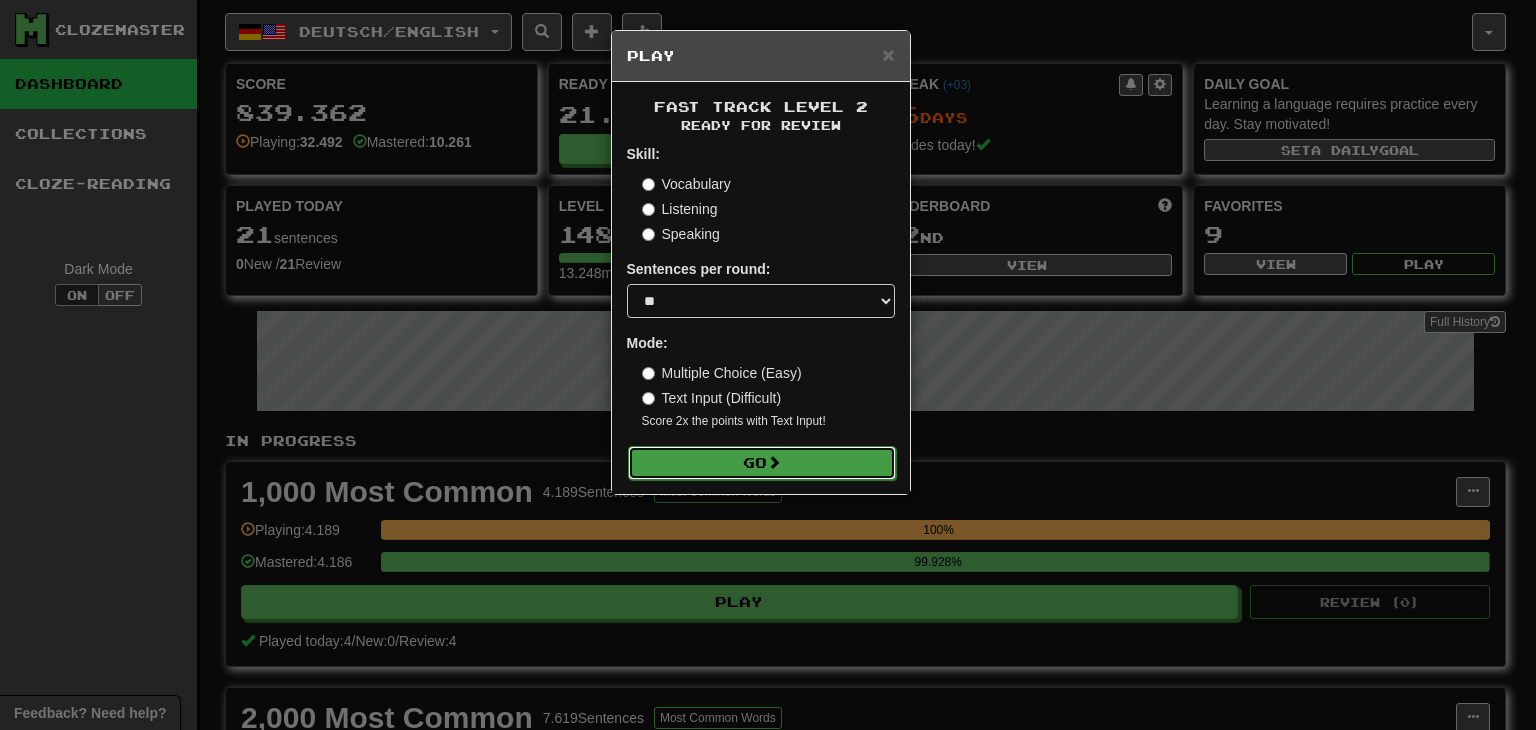 click on "Go" at bounding box center [762, 463] 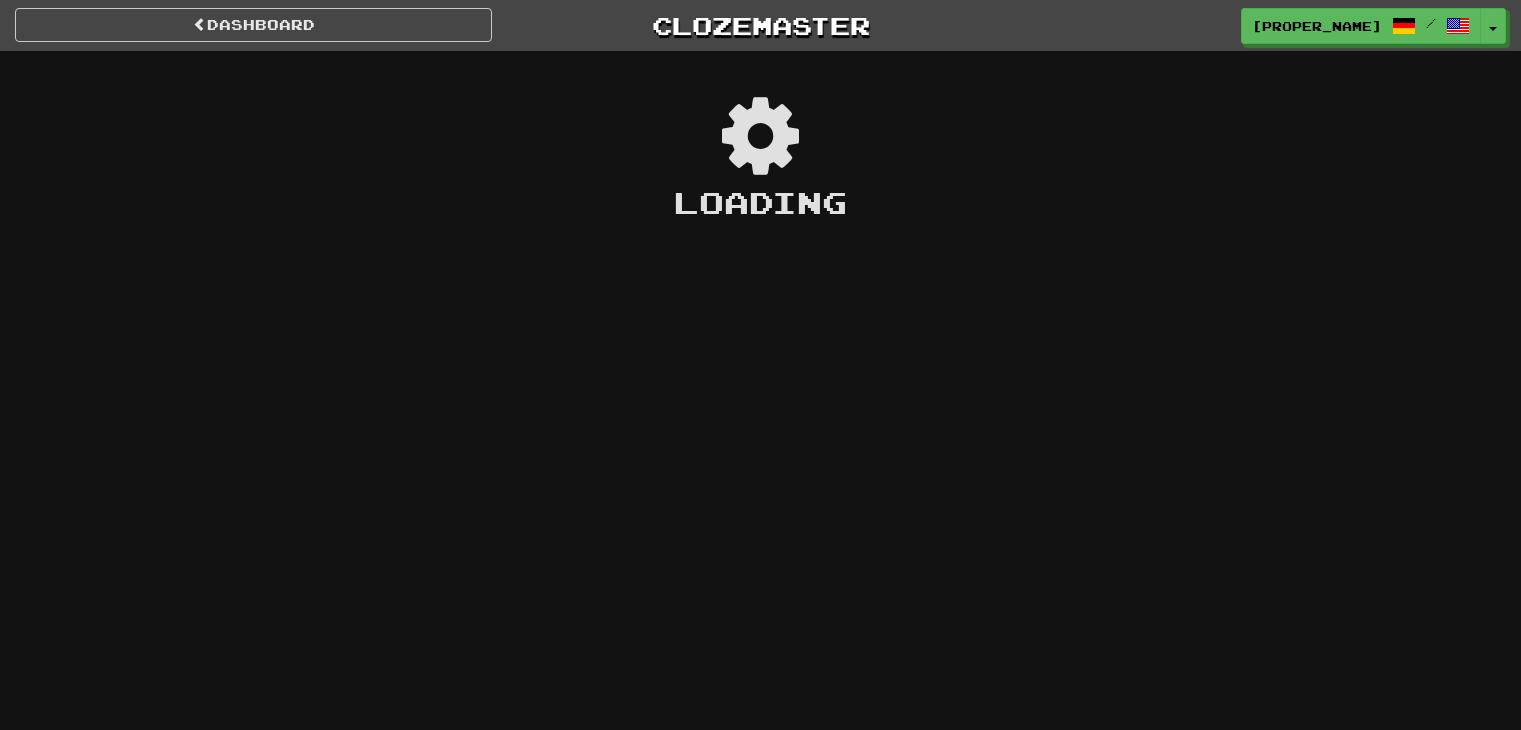 scroll, scrollTop: 0, scrollLeft: 0, axis: both 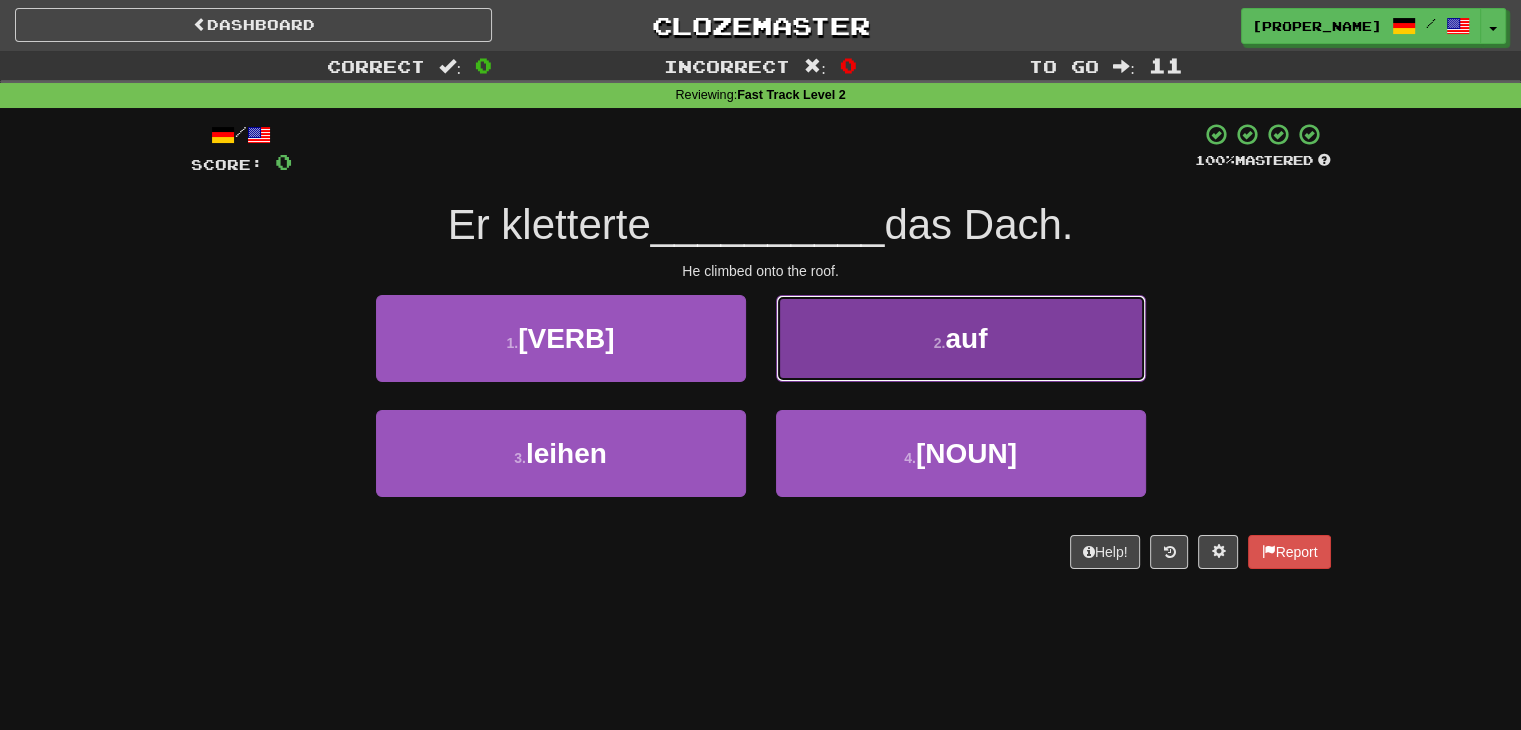click on "2 .  auf" at bounding box center (561, 338) 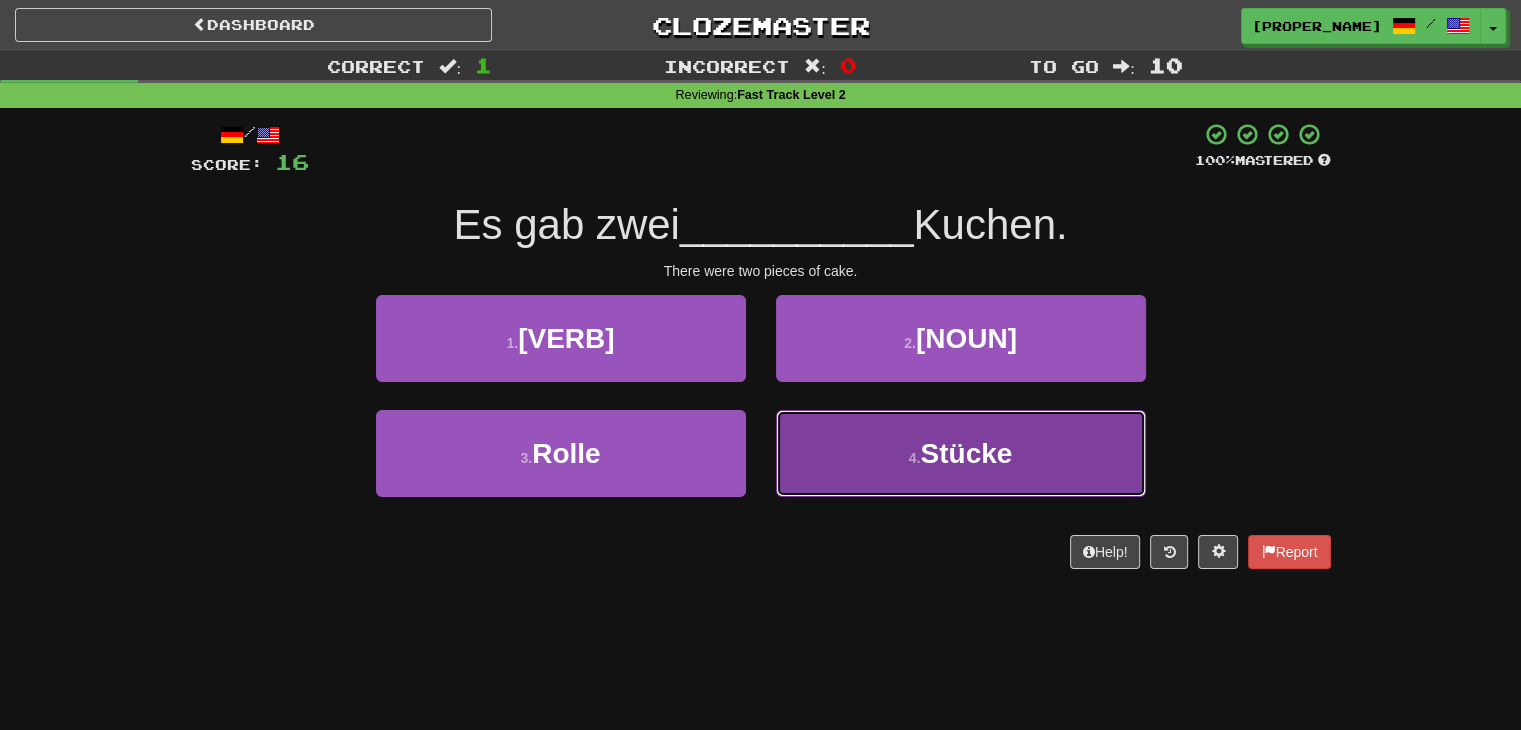 click on "4 .  Stücke" at bounding box center [561, 338] 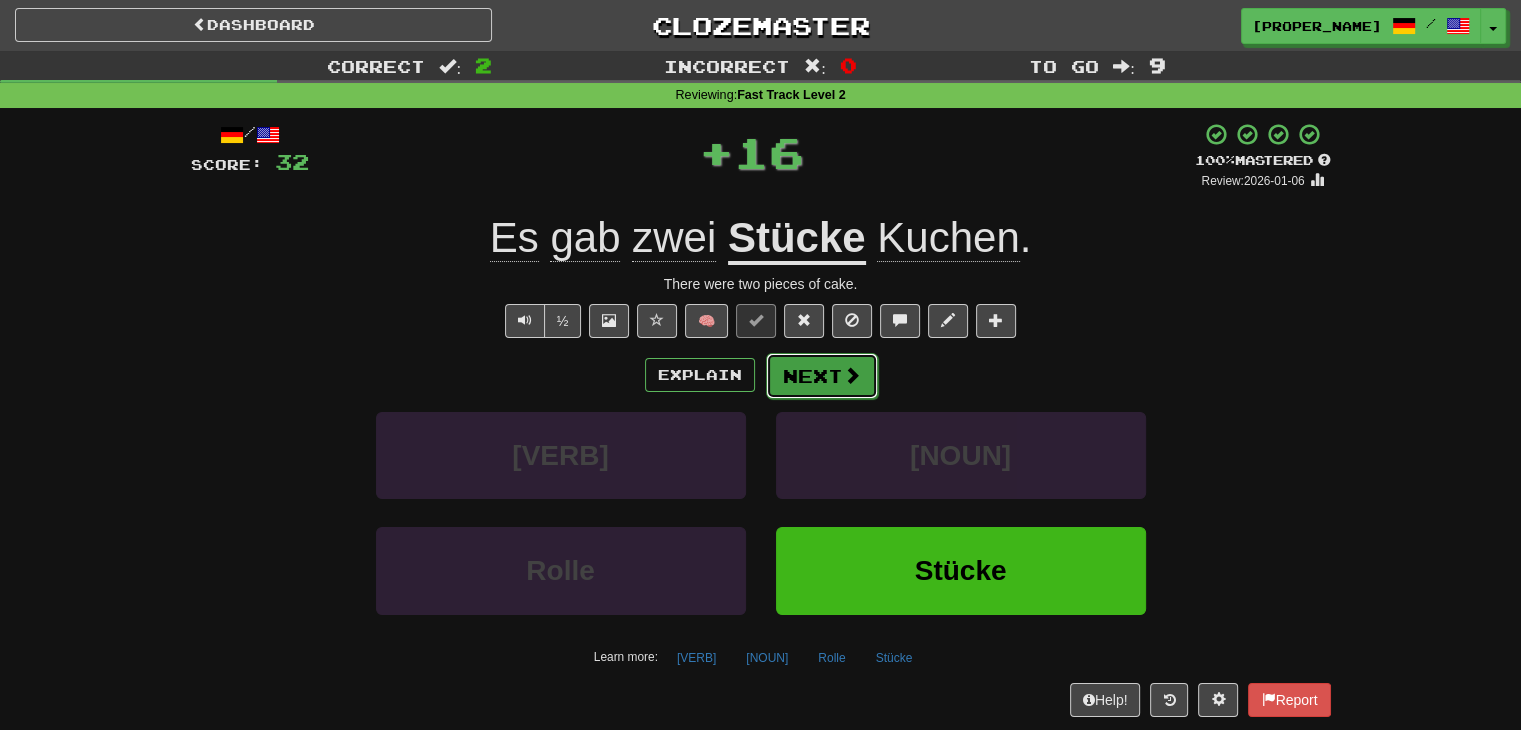 click on "Next" at bounding box center [822, 376] 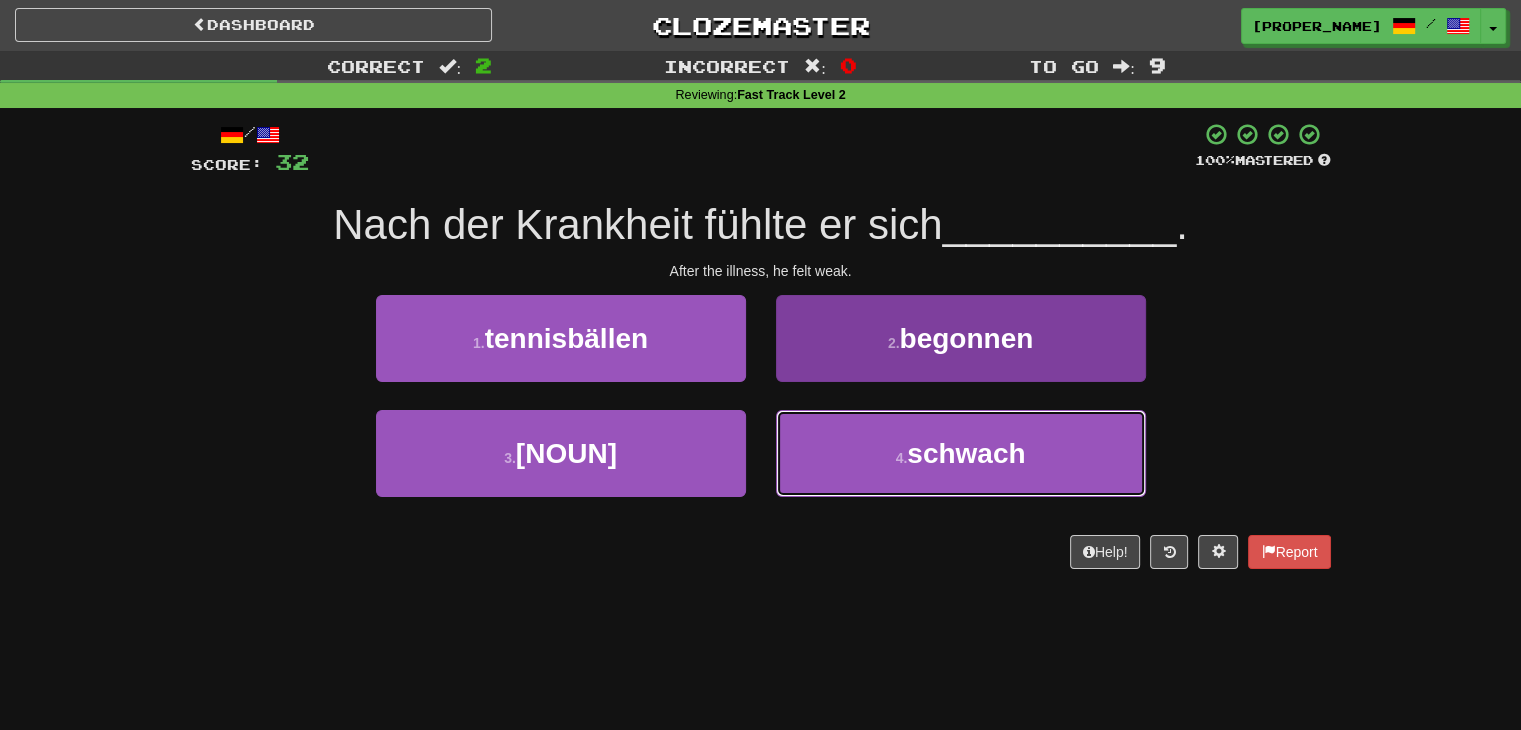 click on "4 .  schwach" at bounding box center [561, 338] 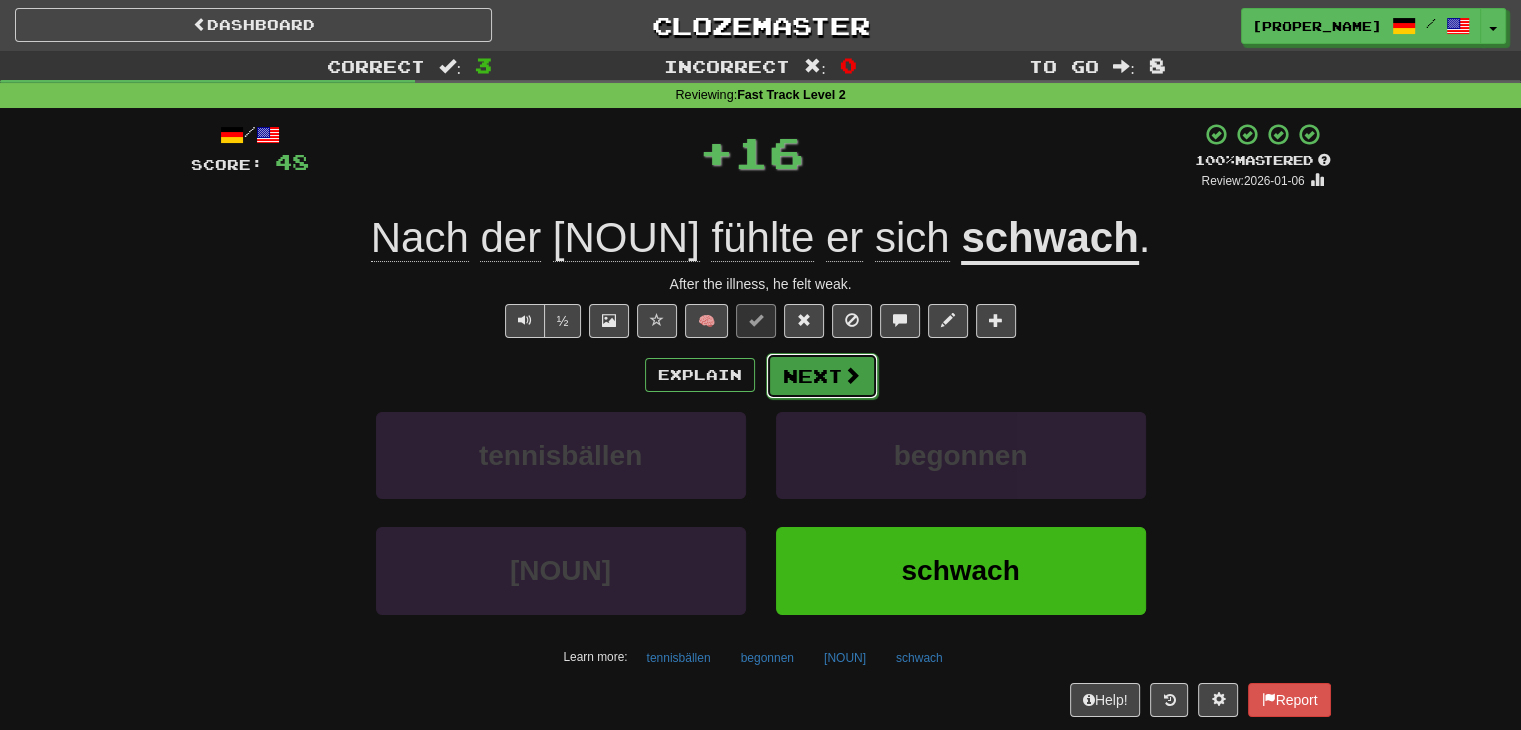 click on "Next" at bounding box center (822, 376) 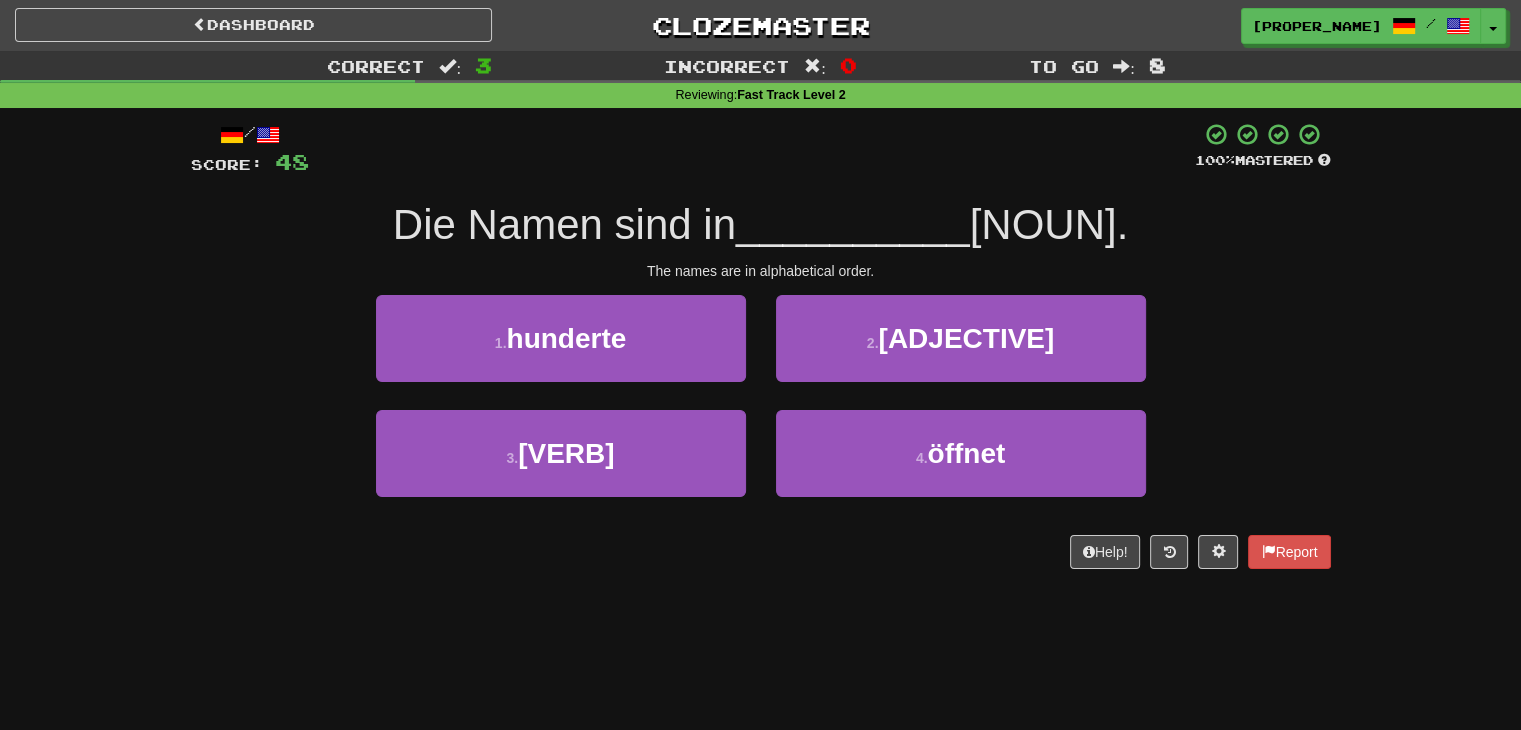 click on "2 .  alphabetischer" at bounding box center (961, 352) 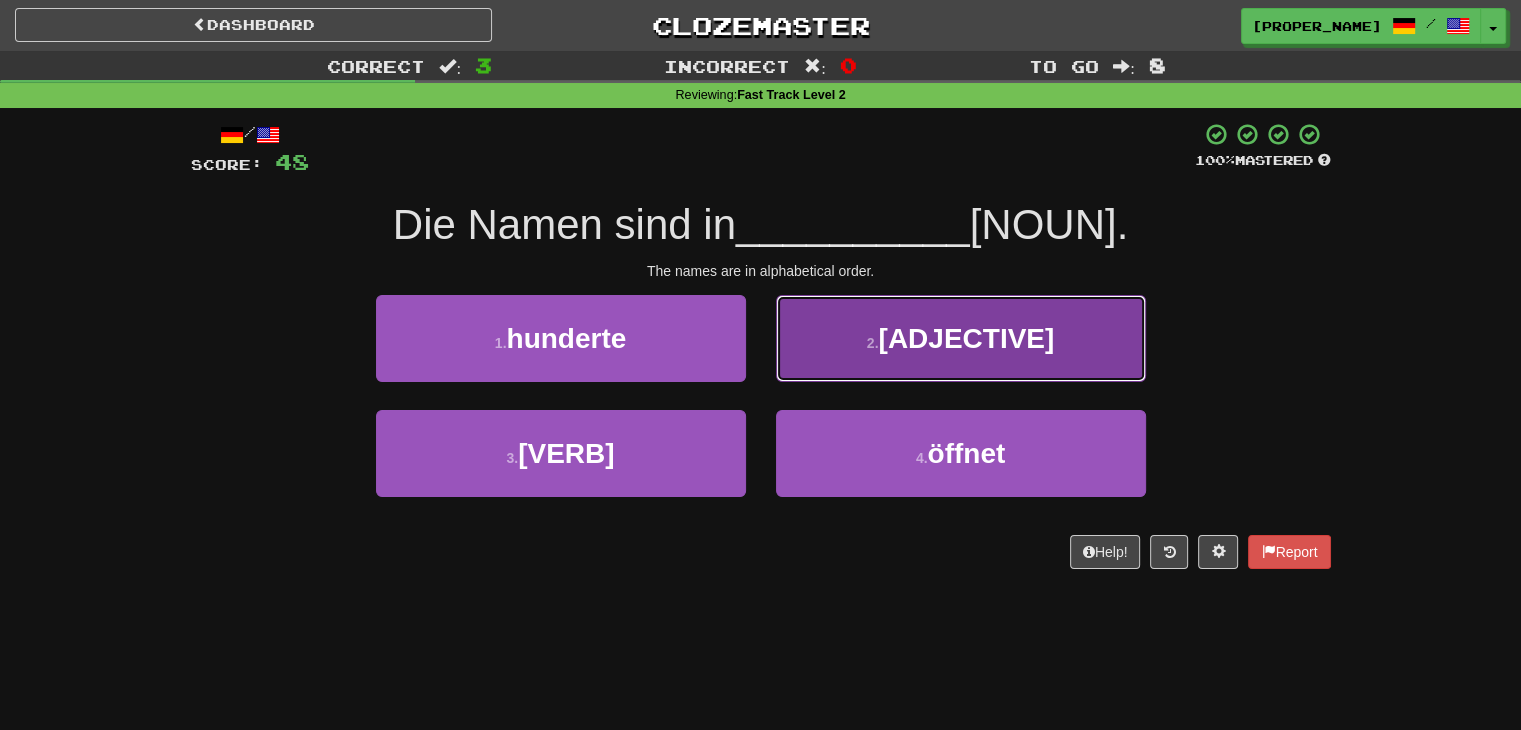 click on "2 .  alphabetischer" at bounding box center [561, 338] 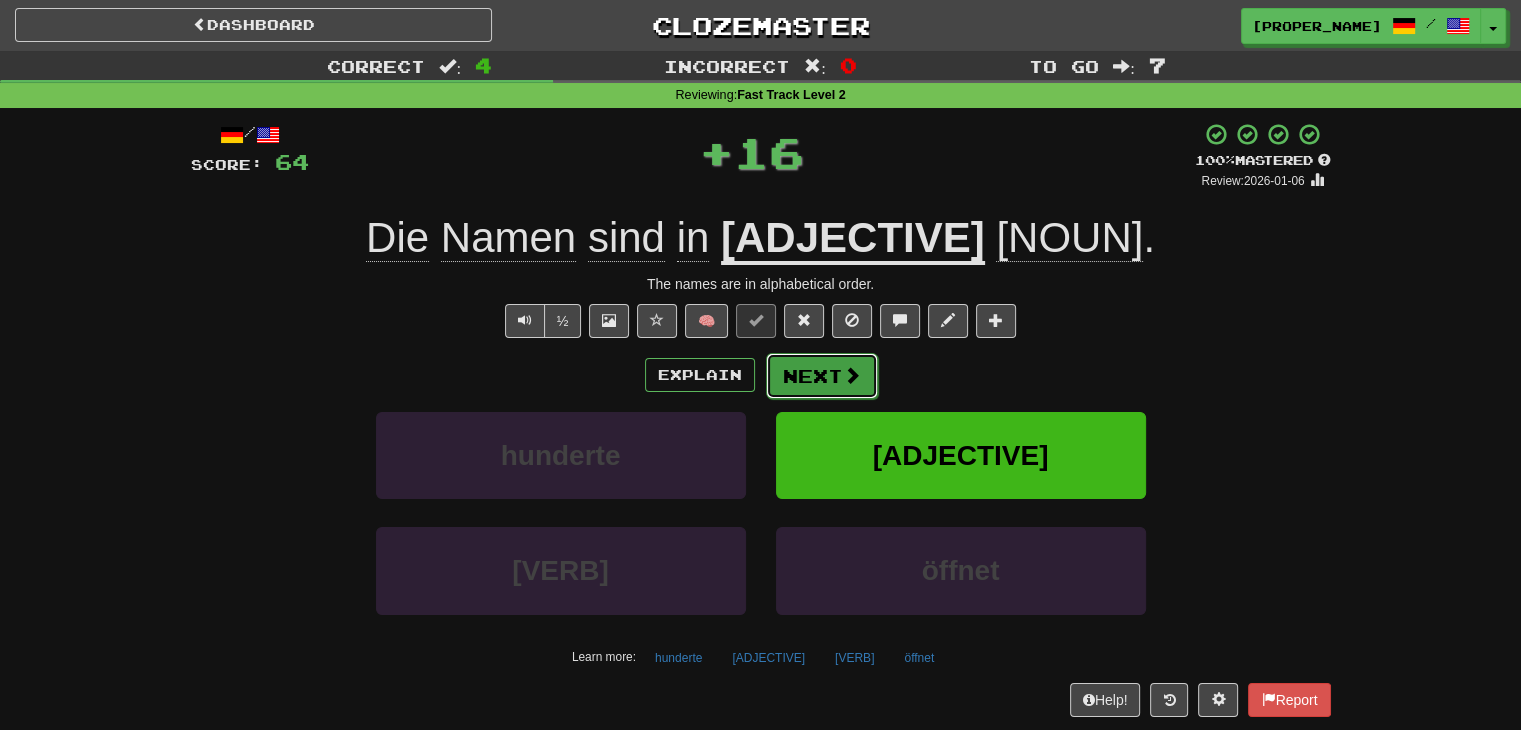 click on "Next" at bounding box center (822, 376) 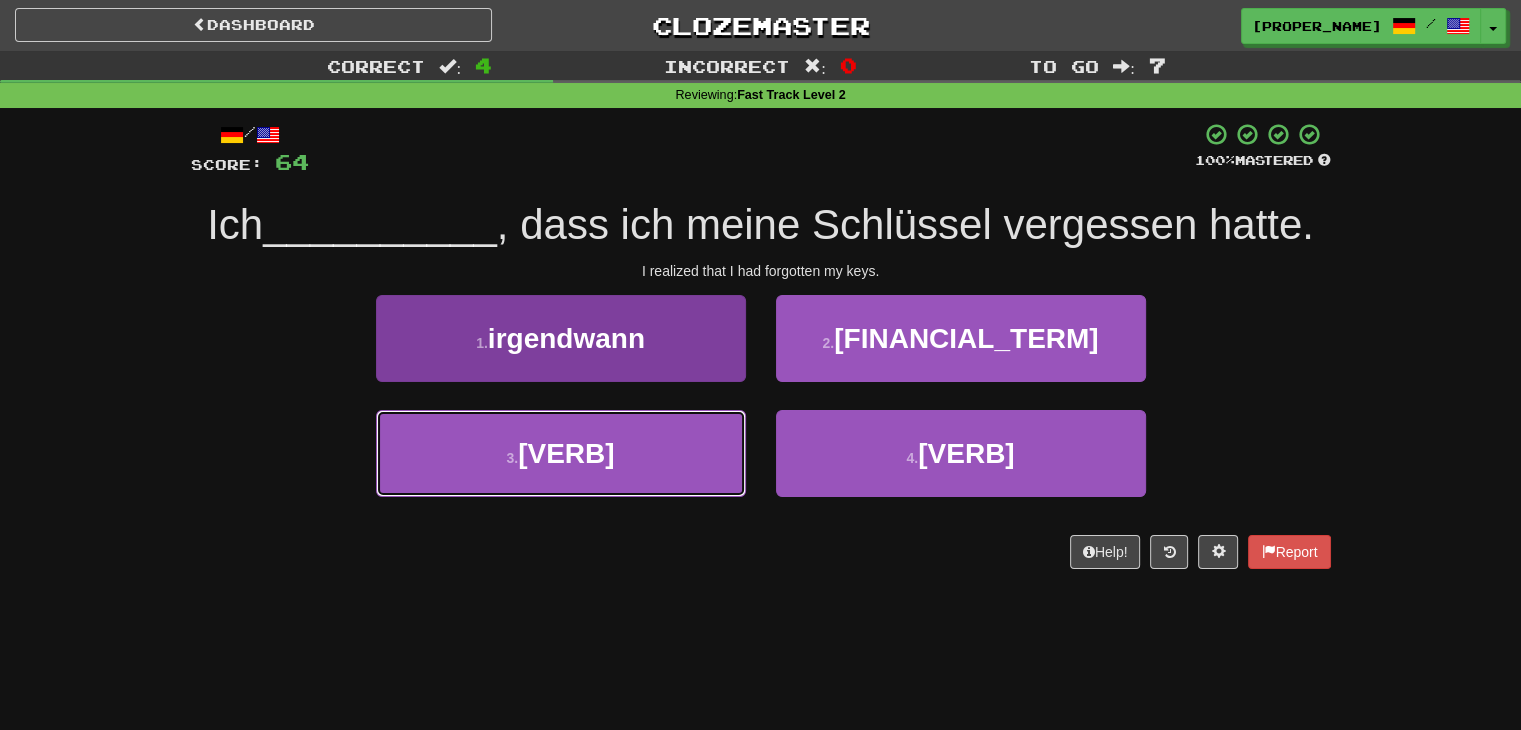 click on "3 .  bemerkte" at bounding box center [561, 338] 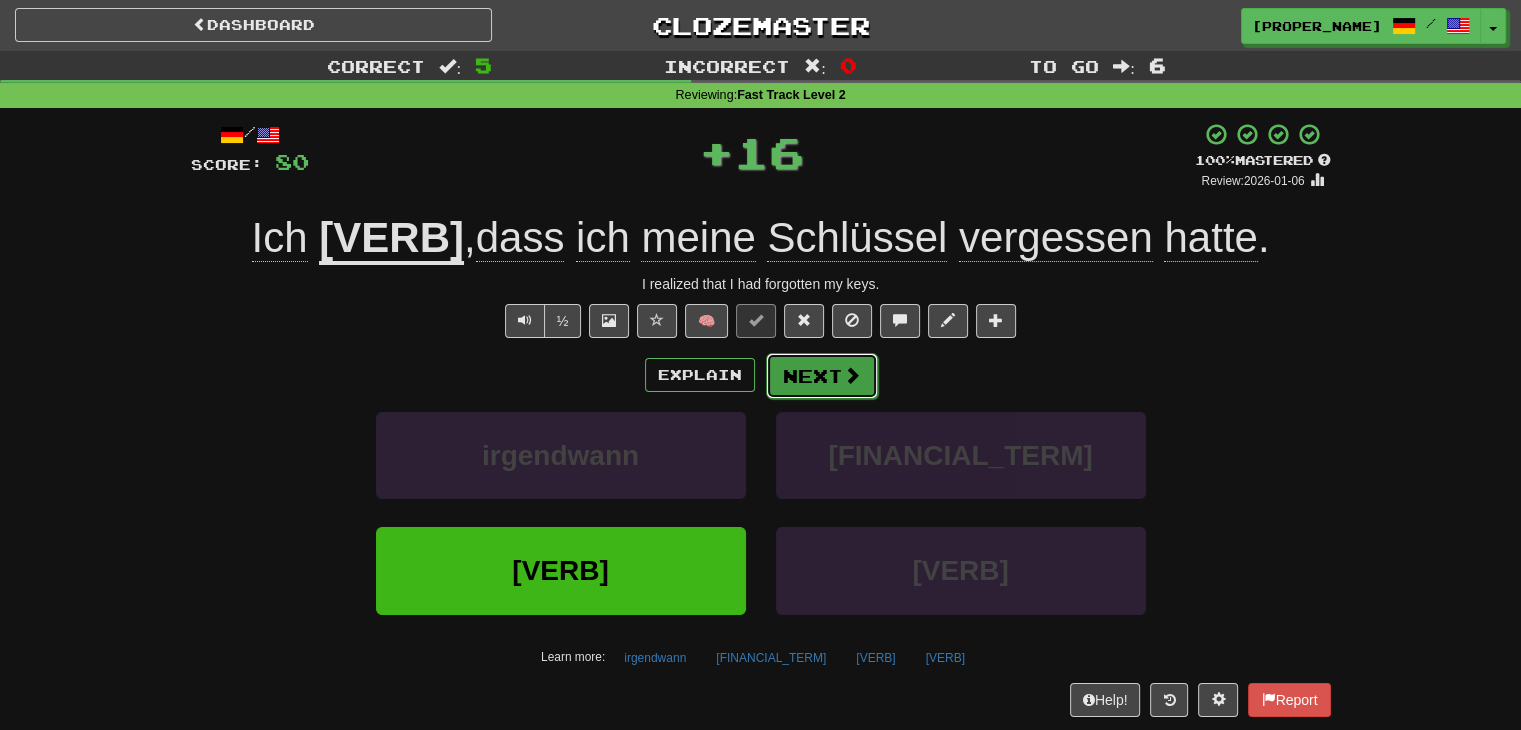 click on "Next" at bounding box center [822, 376] 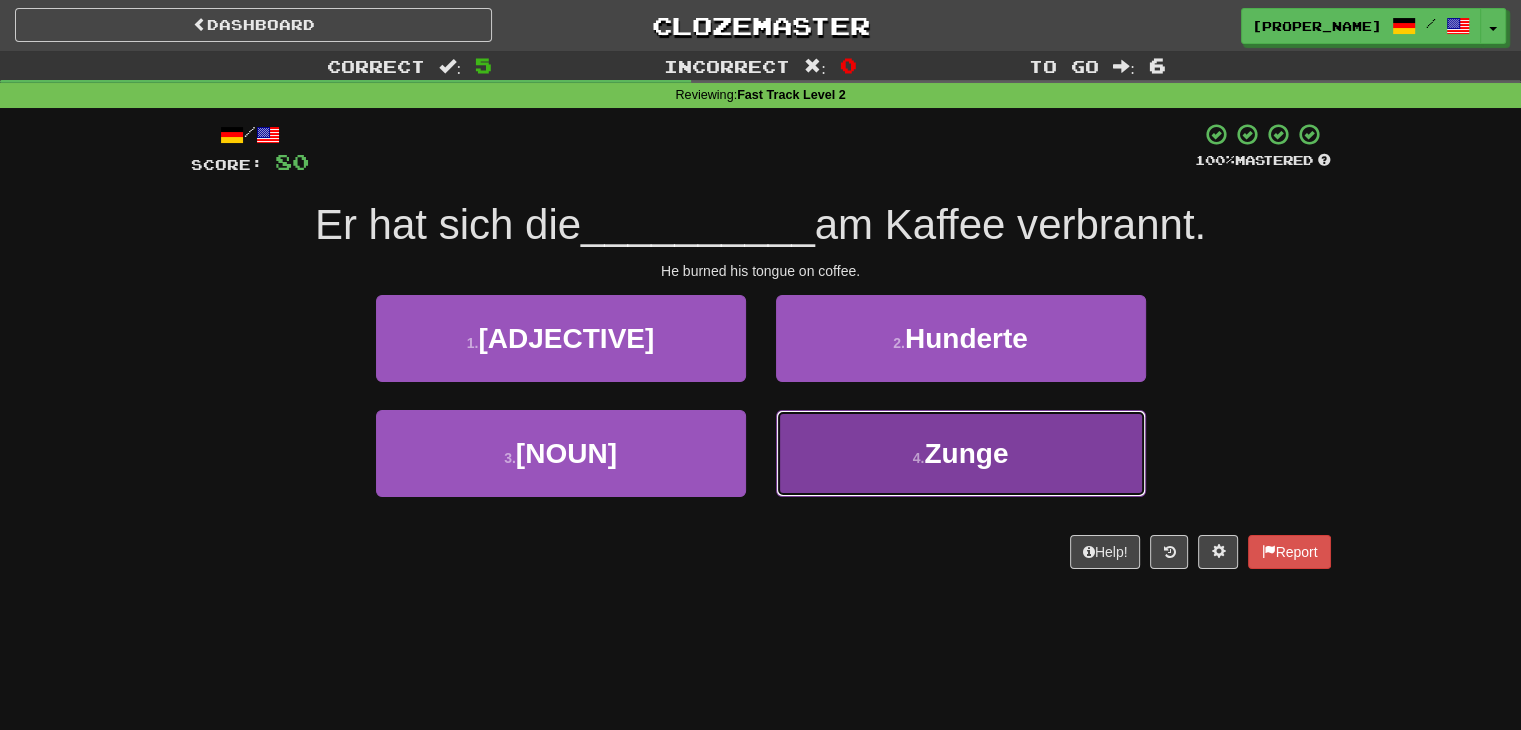 click on "4 .  Zunge" at bounding box center [561, 338] 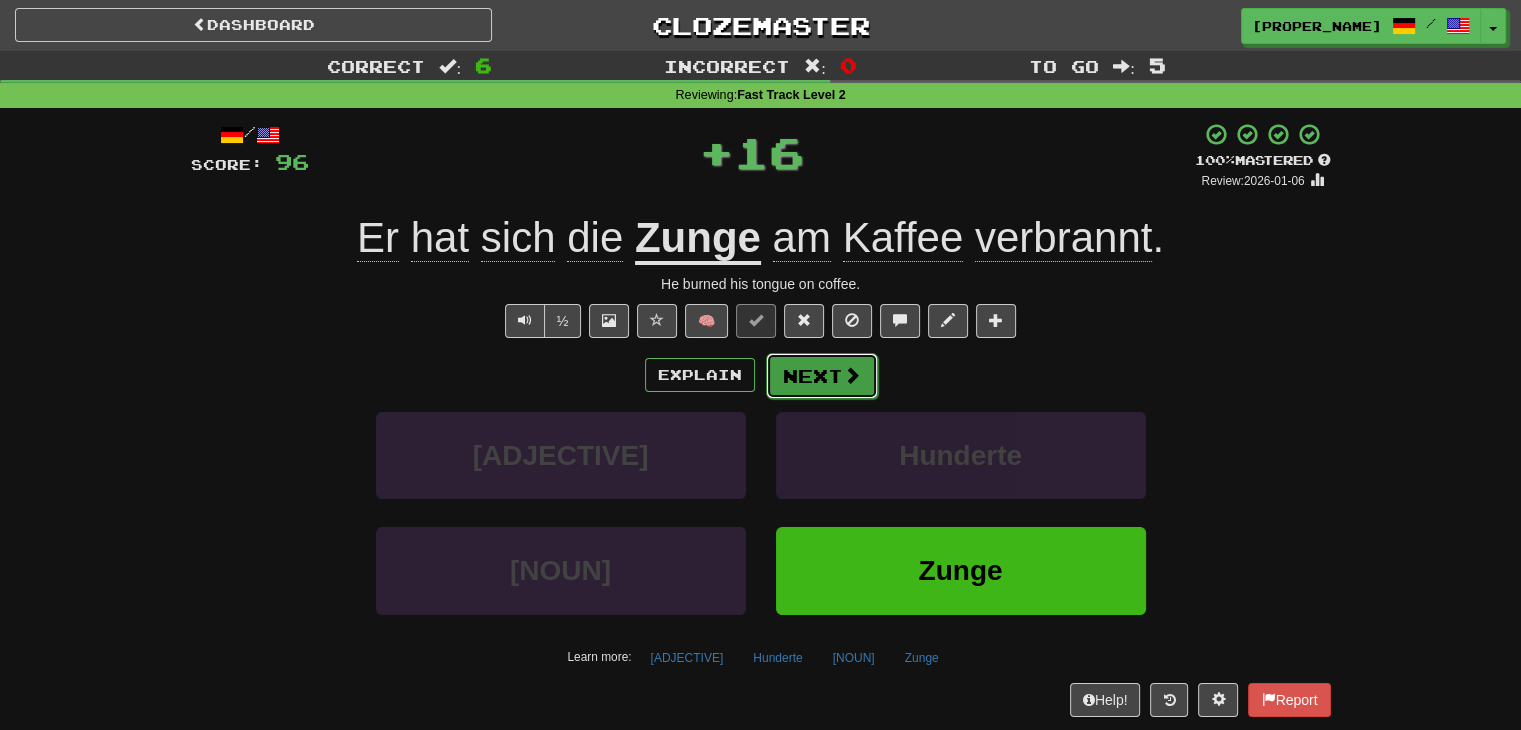 click on "Next" at bounding box center [822, 376] 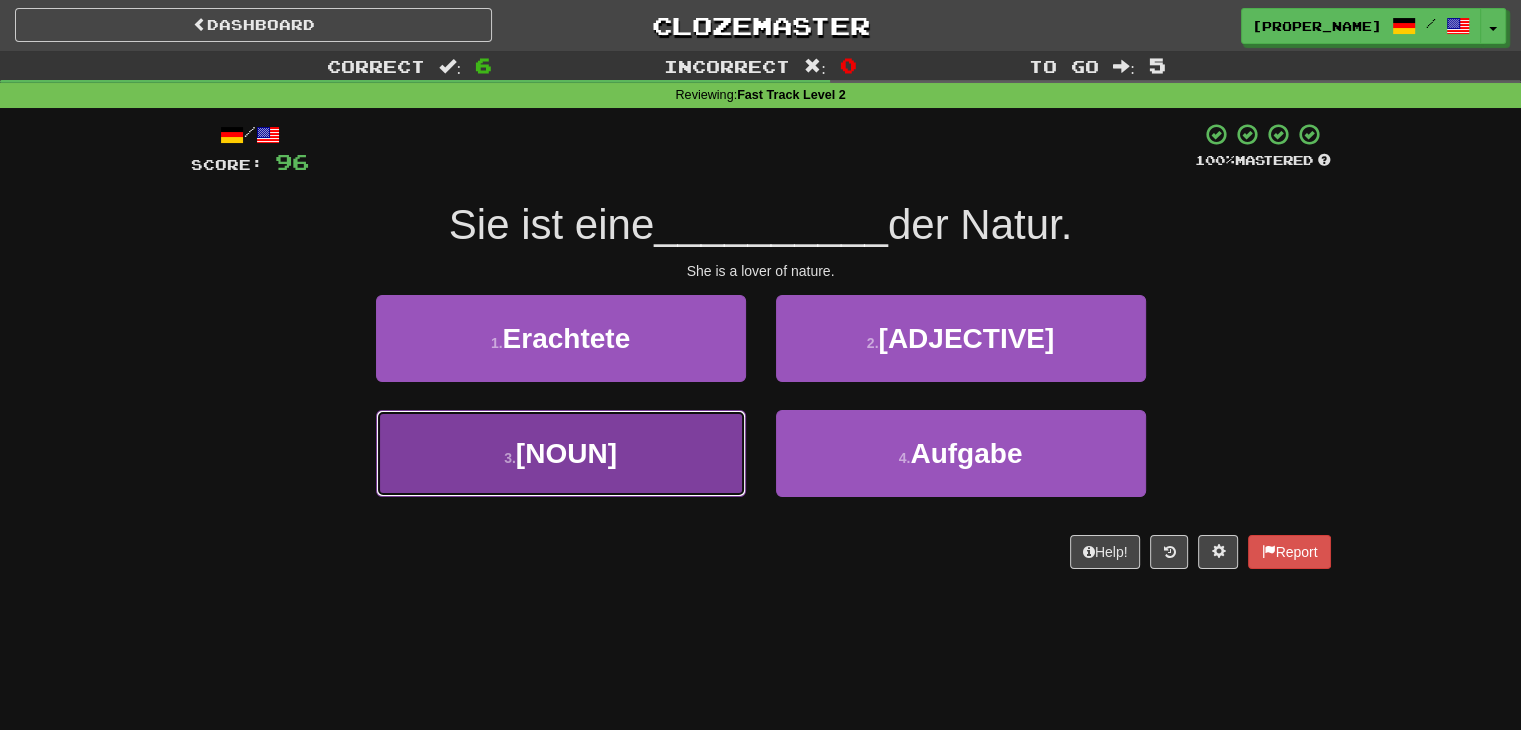 click on "3 .  Liebhaberin" at bounding box center [561, 338] 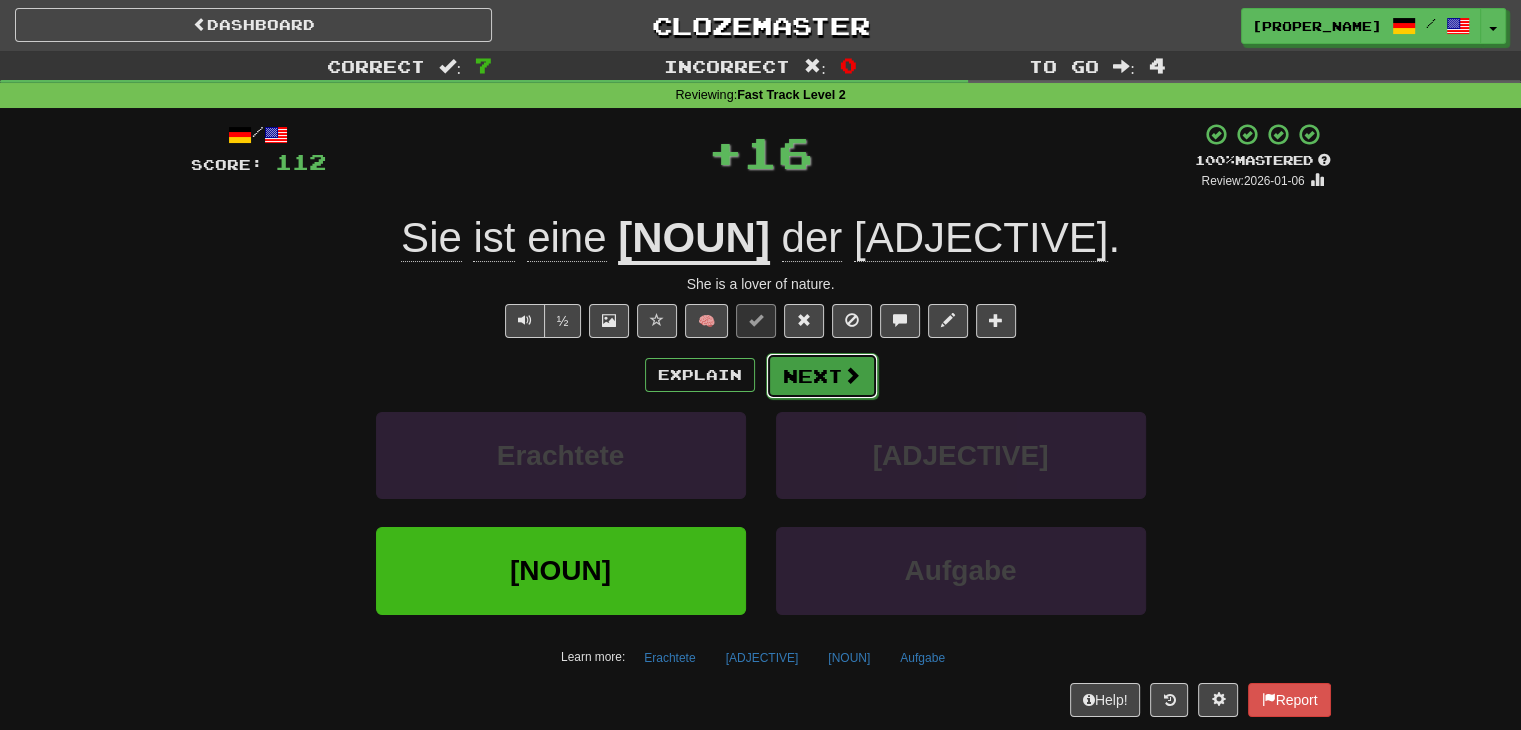 click on "Next" at bounding box center [822, 376] 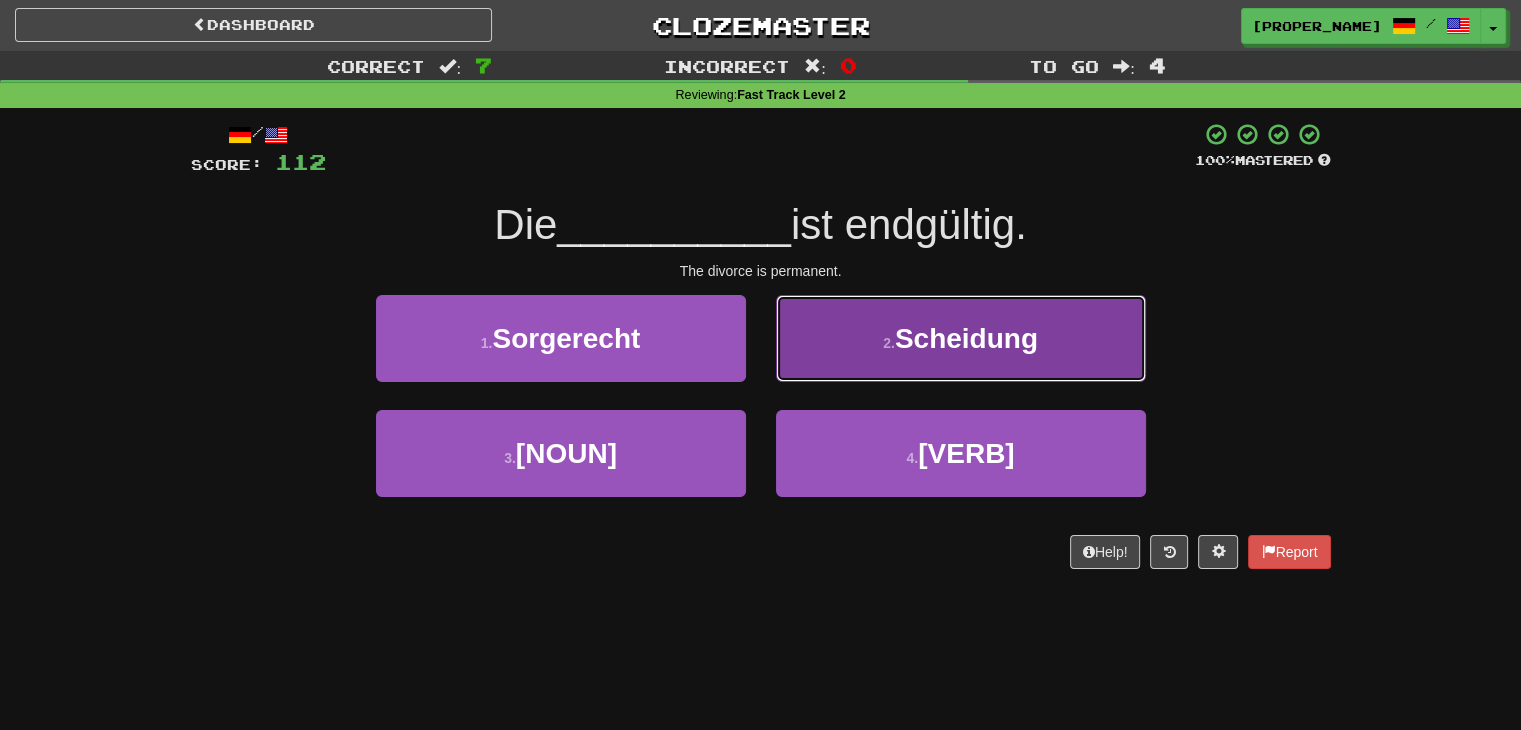 click on "2 .  Scheidung" at bounding box center (561, 338) 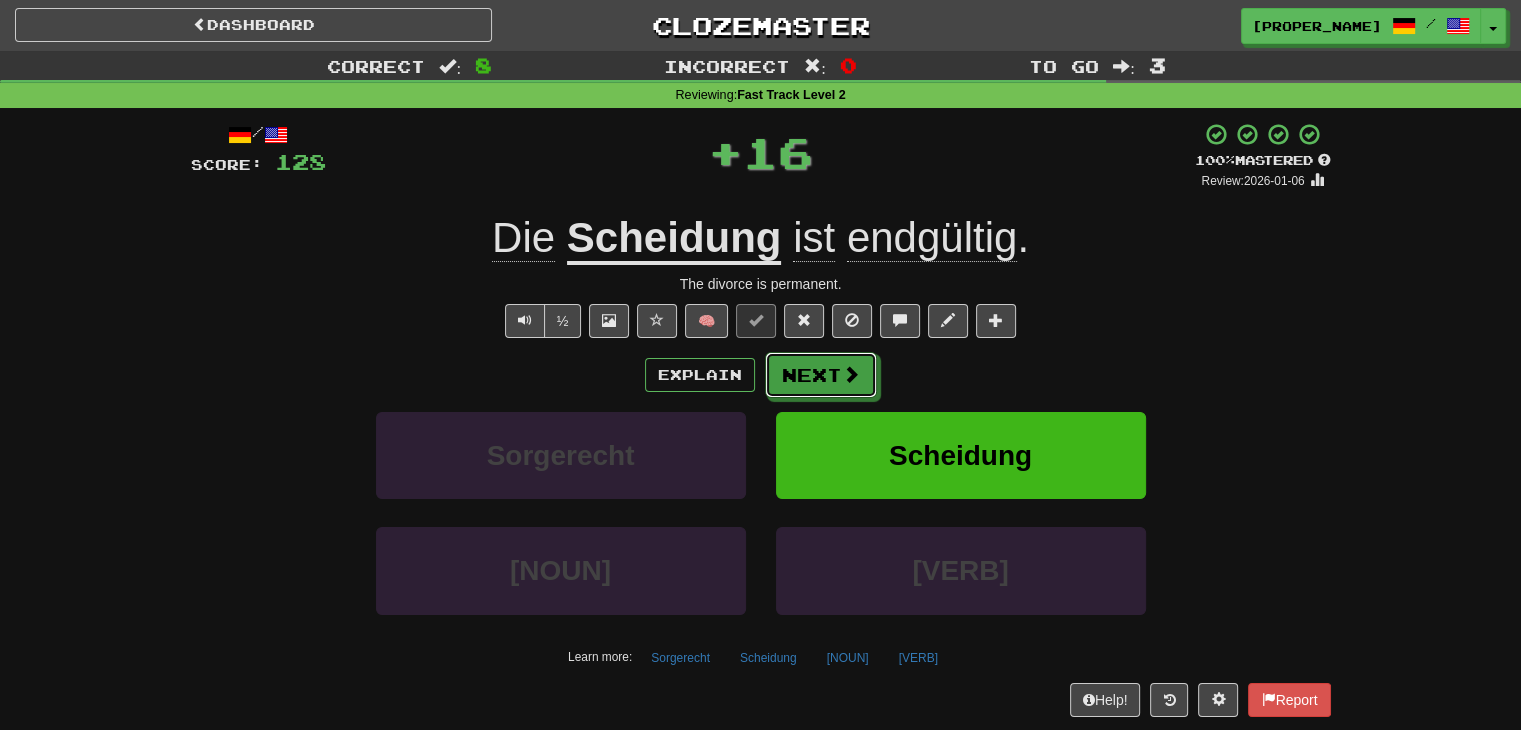 click on "Next" at bounding box center (821, 375) 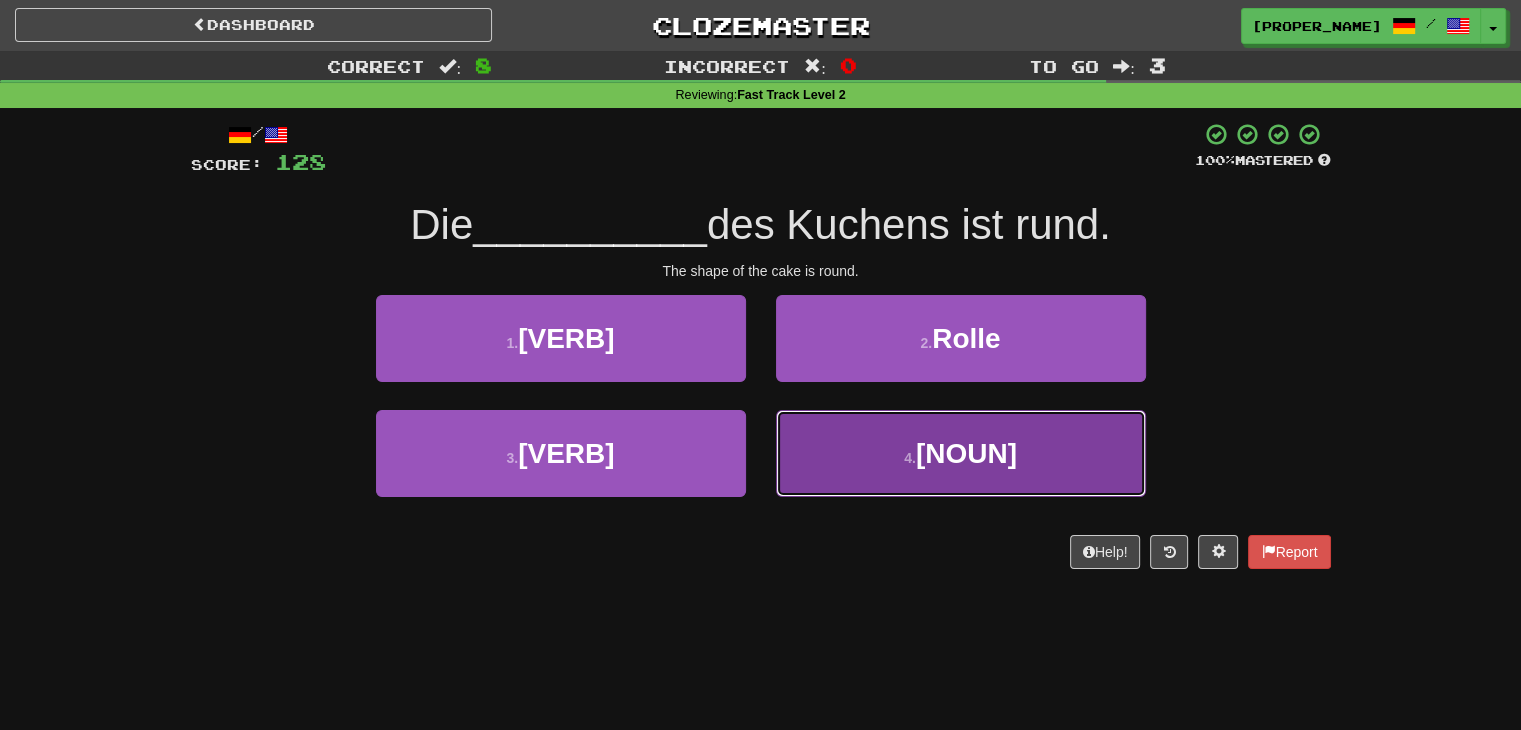 click on "4 .  Form" at bounding box center [561, 338] 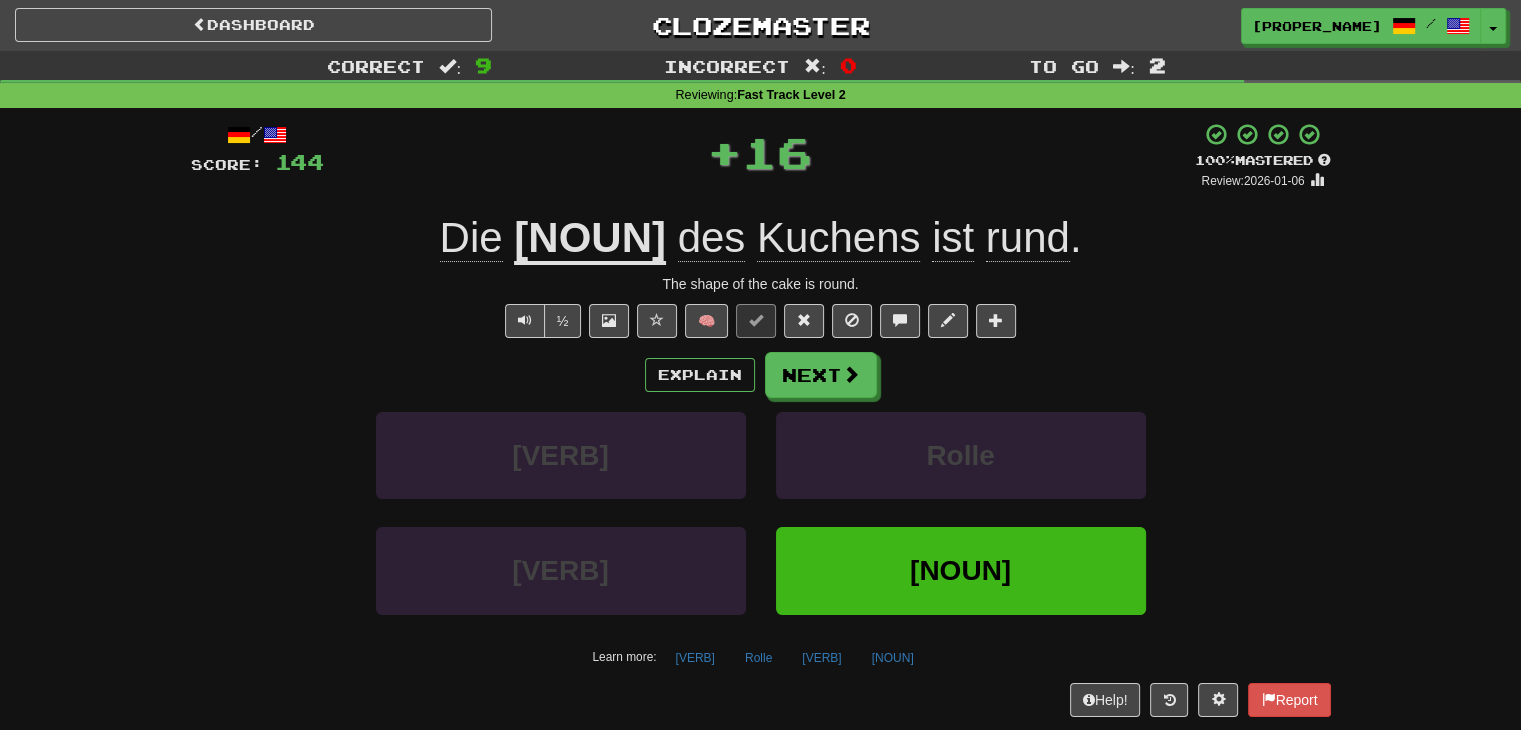 click on "Next" at bounding box center (821, 375) 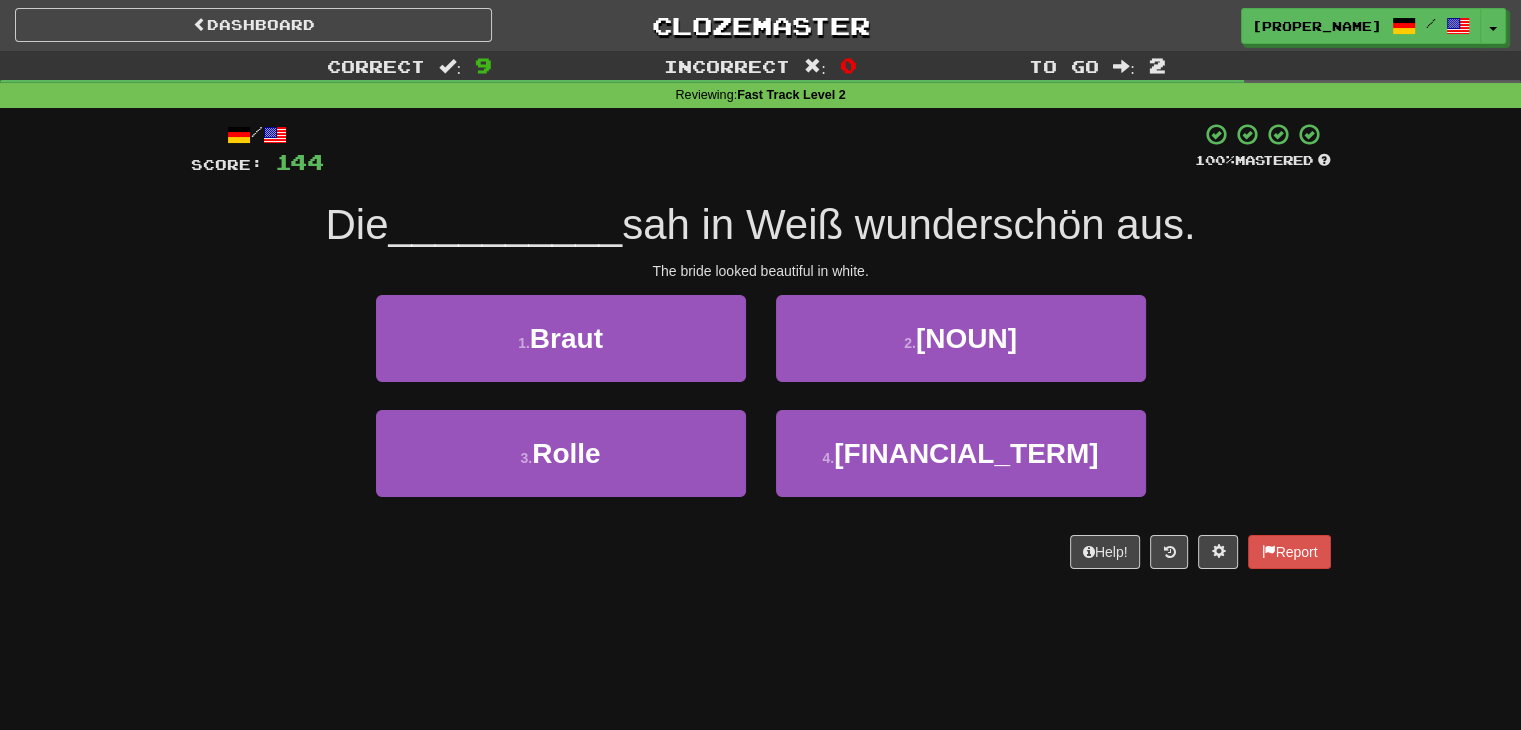 click on "1 .  Braut" at bounding box center (561, 352) 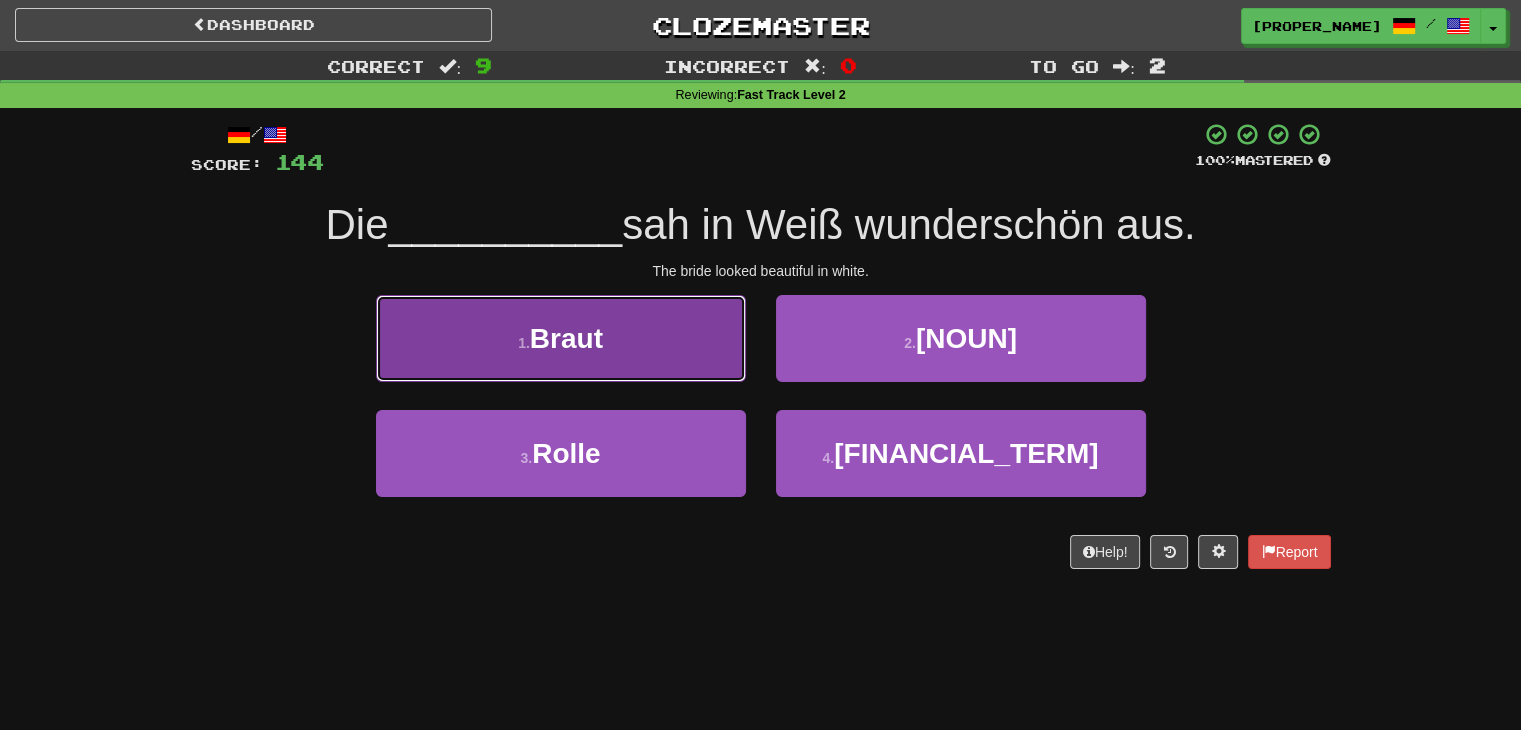 click on "1 .  Braut" at bounding box center (561, 338) 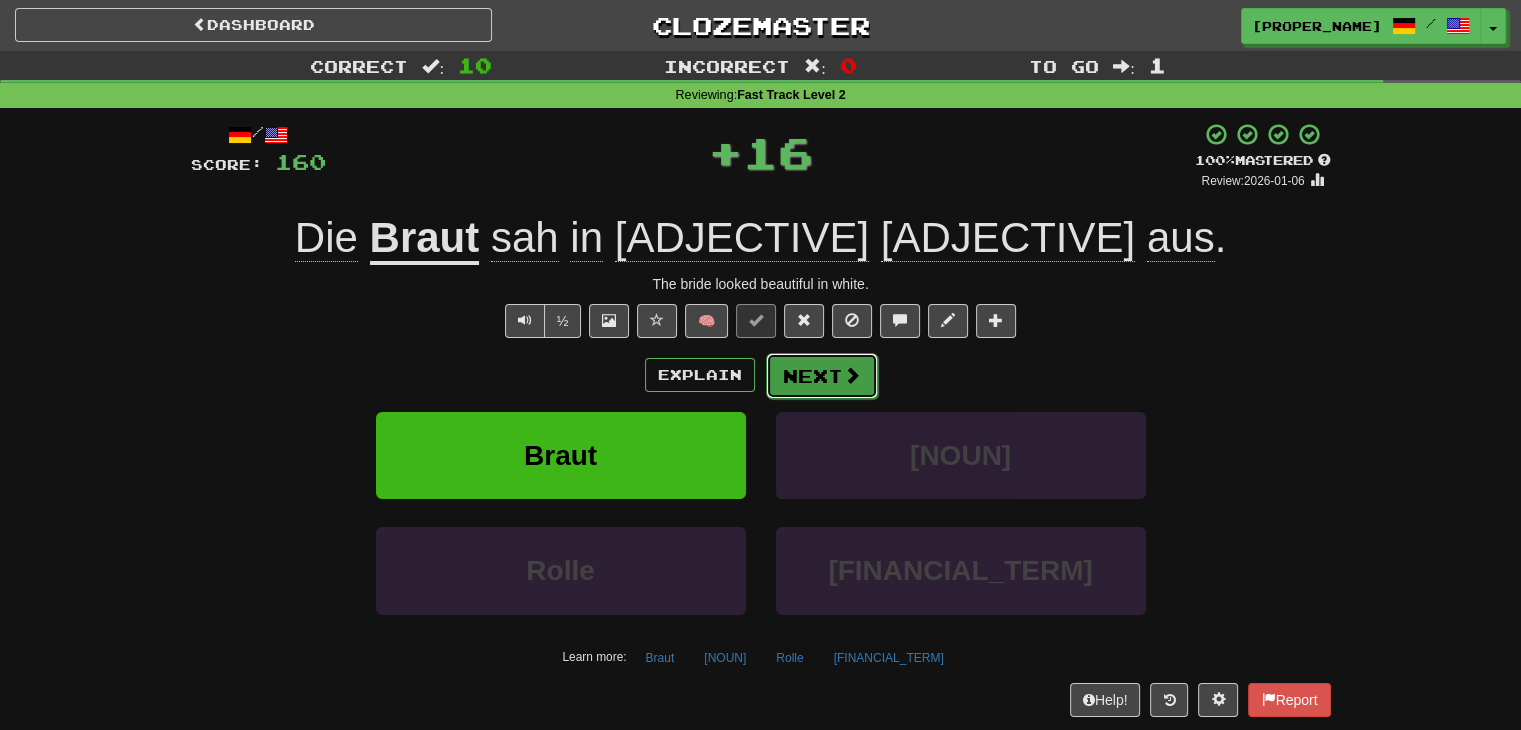 click on "Next" at bounding box center [822, 376] 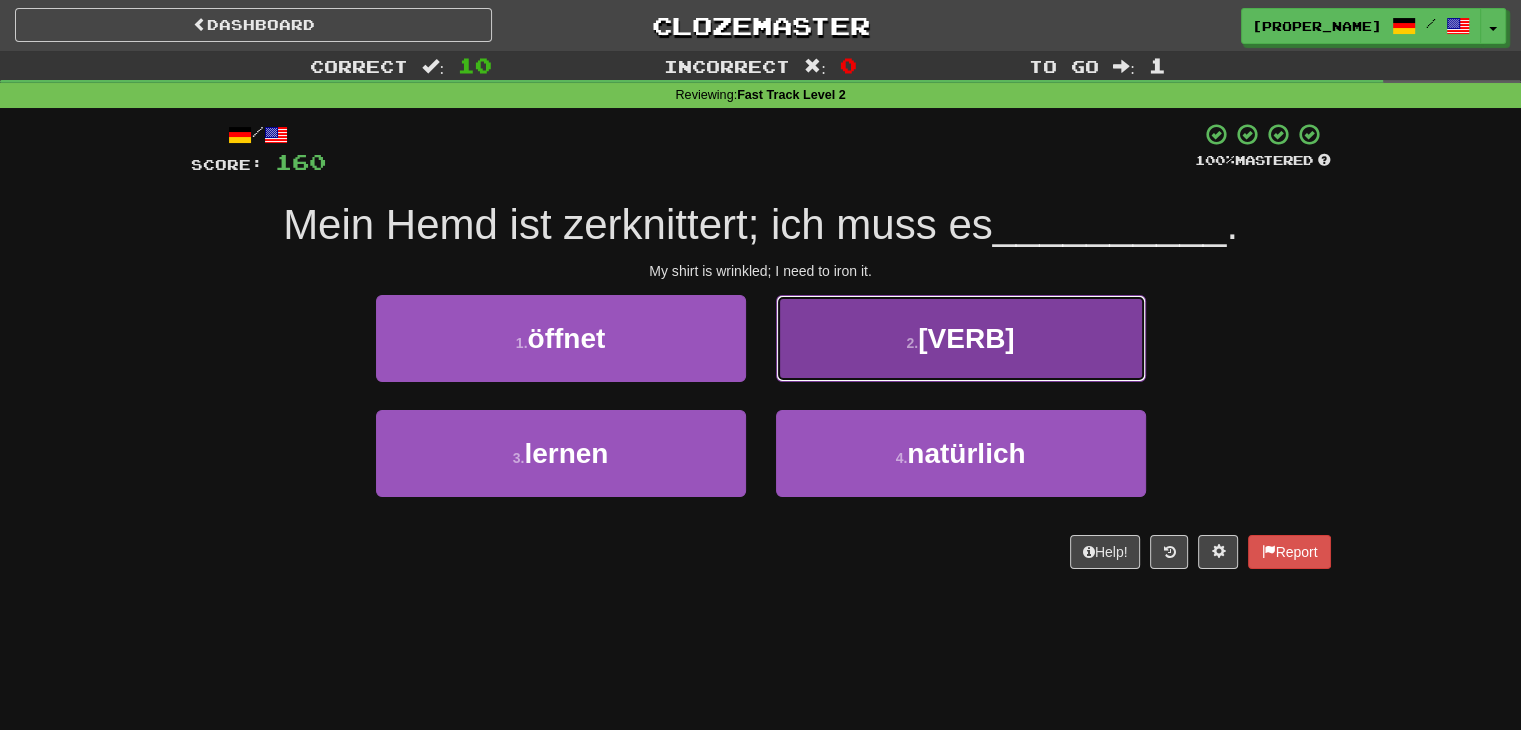 click on "2 .  bügeln" at bounding box center (561, 338) 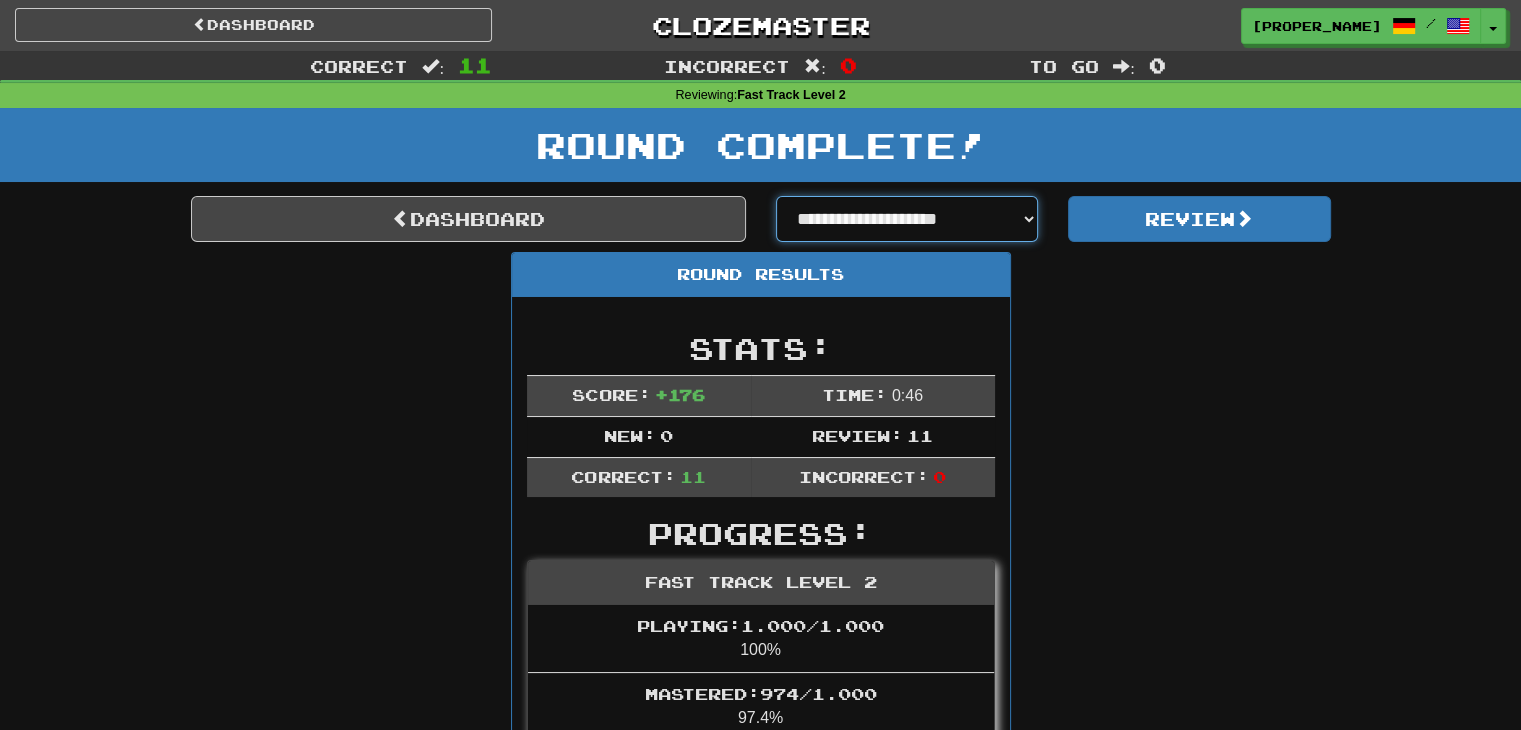 click on "**********" at bounding box center (907, 219) 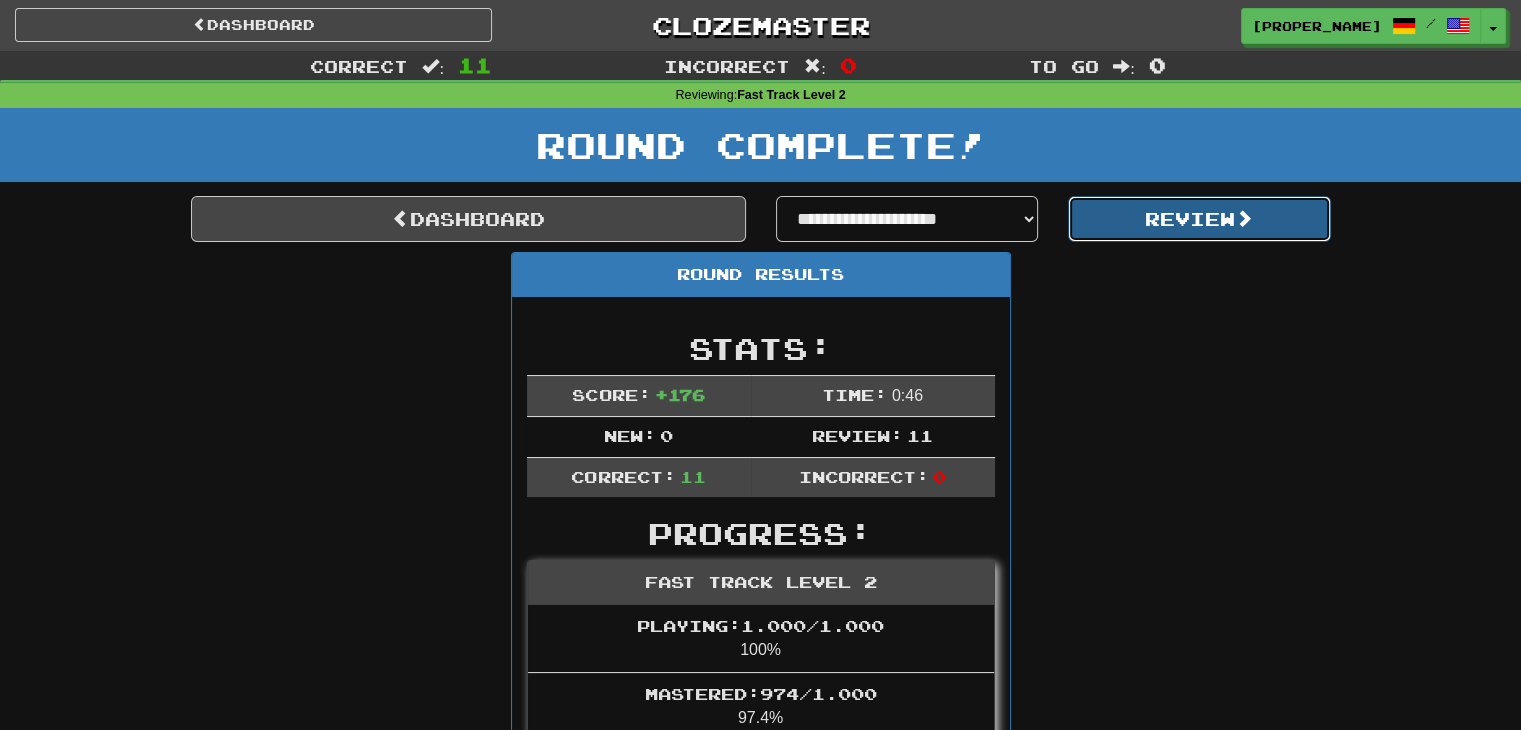 click on "Review" at bounding box center (1199, 219) 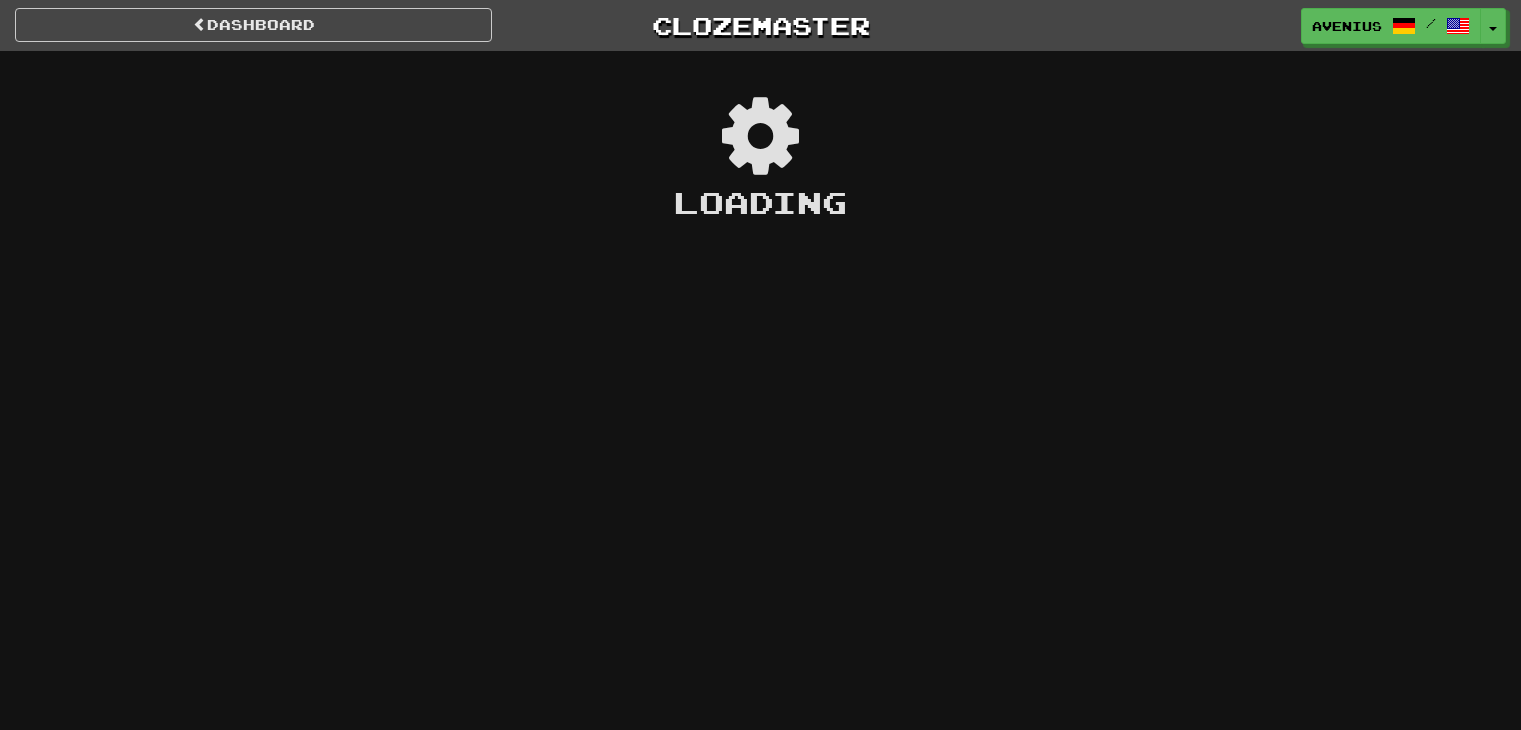 scroll, scrollTop: 0, scrollLeft: 0, axis: both 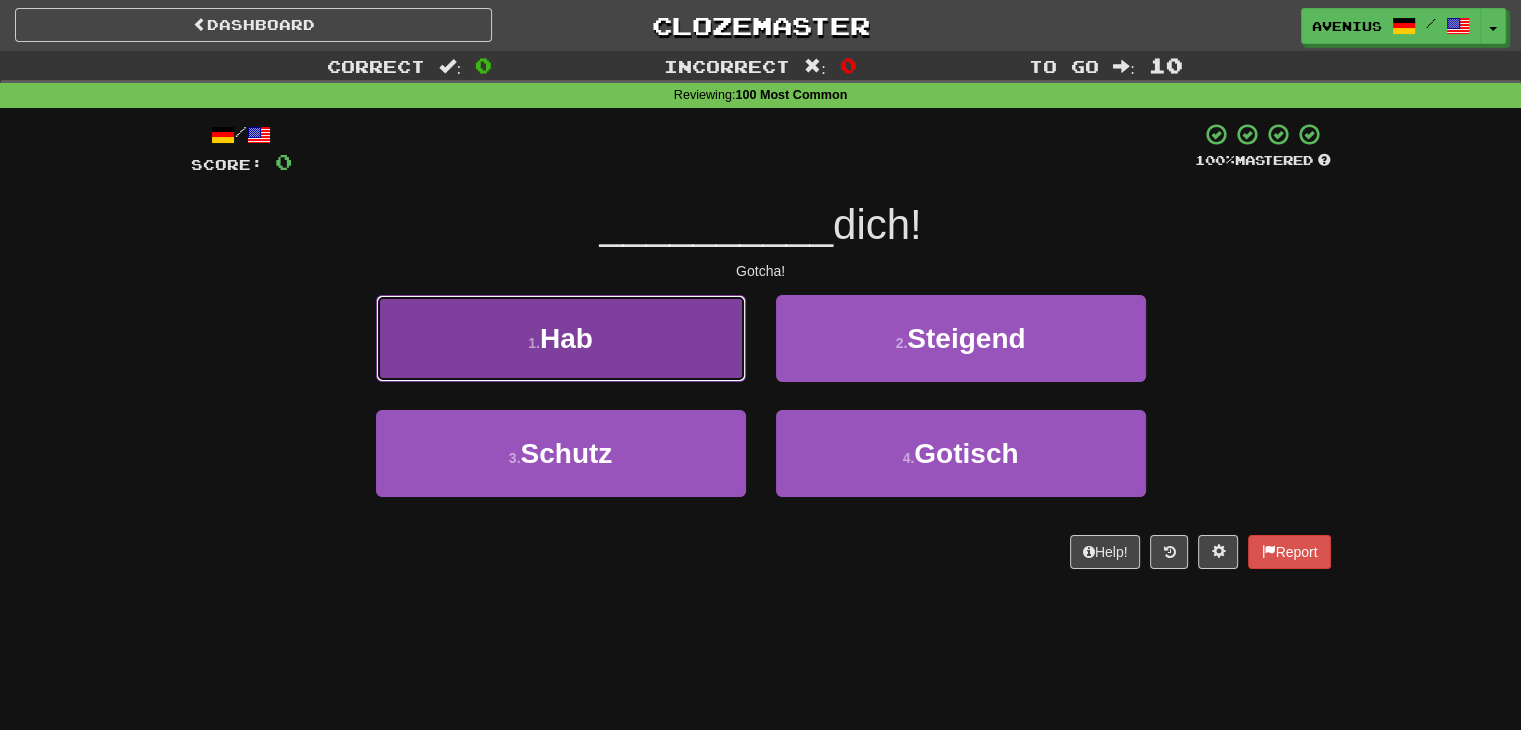 drag, startPoint x: 713, startPoint y: 356, endPoint x: 761, endPoint y: 350, distance: 48.373547 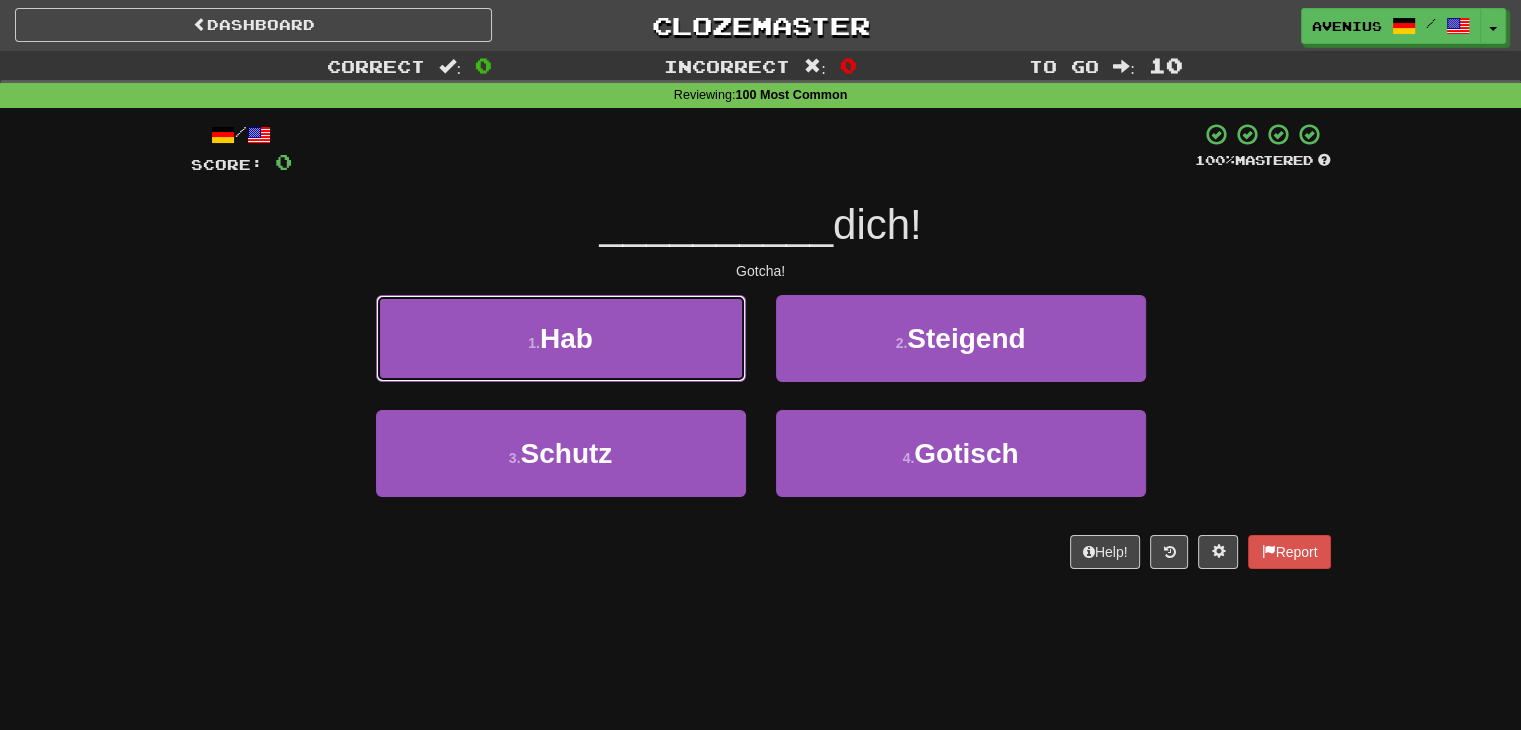 click on "[NUMBER] . Hab" at bounding box center [561, 338] 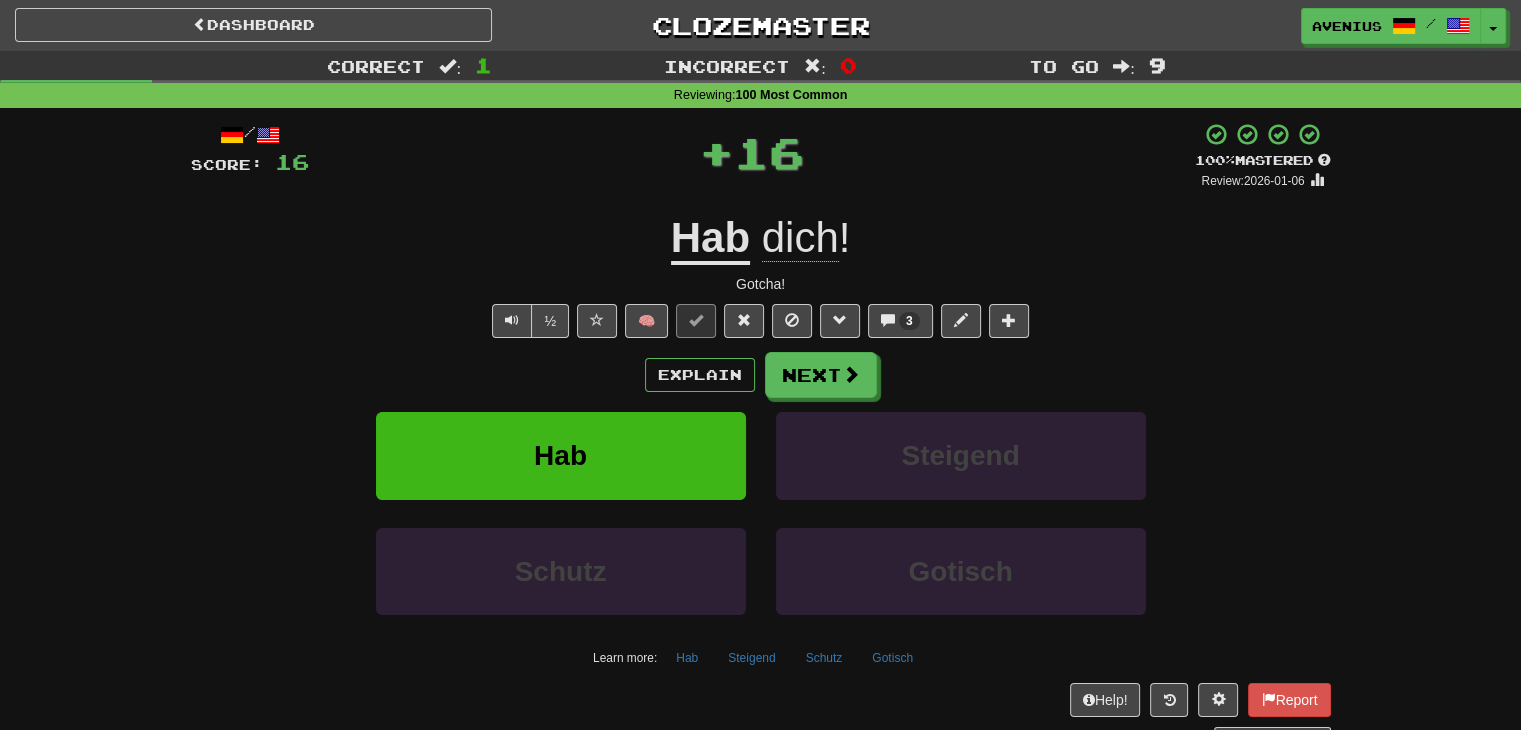 click on "Next" at bounding box center (821, 375) 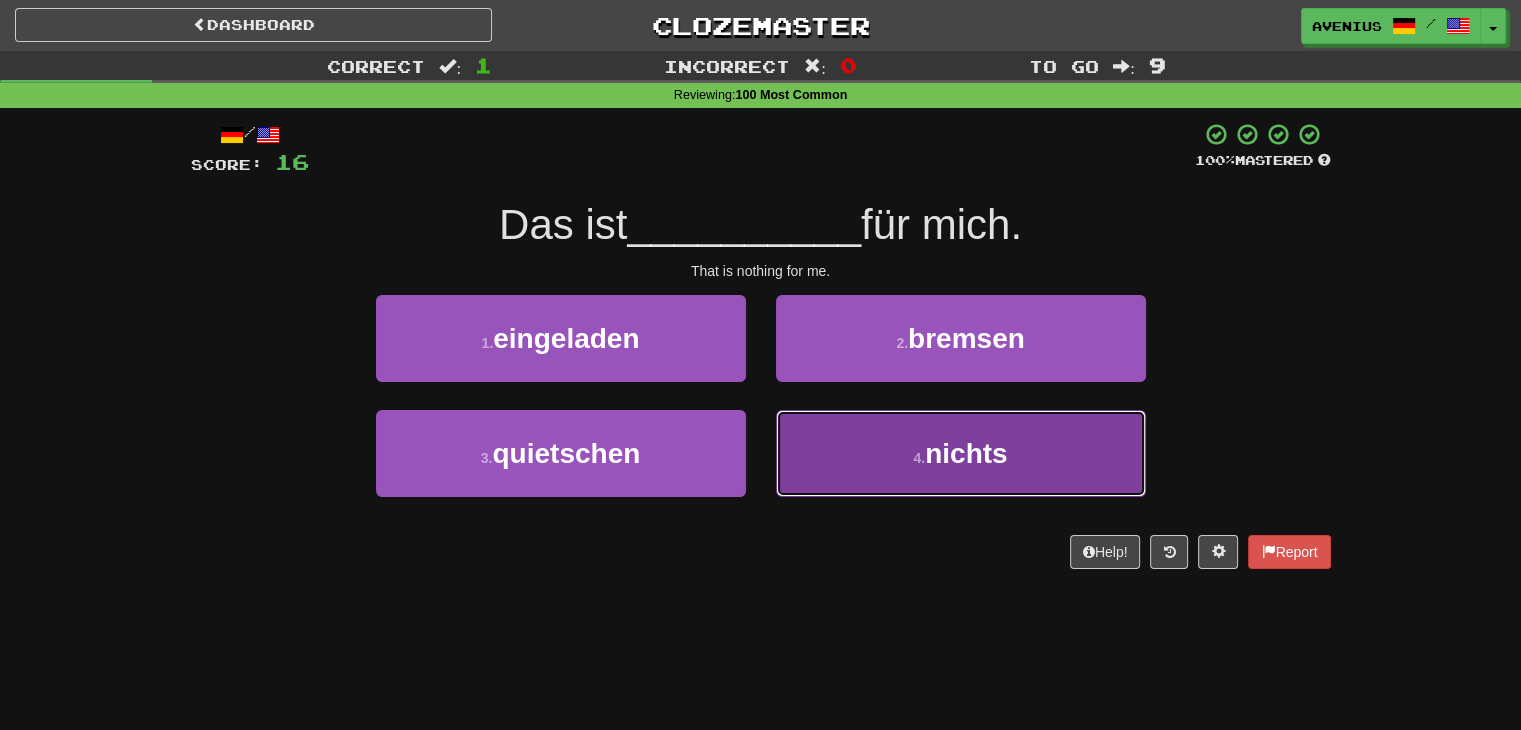 click on "[NUMBER] . nichts" at bounding box center [561, 338] 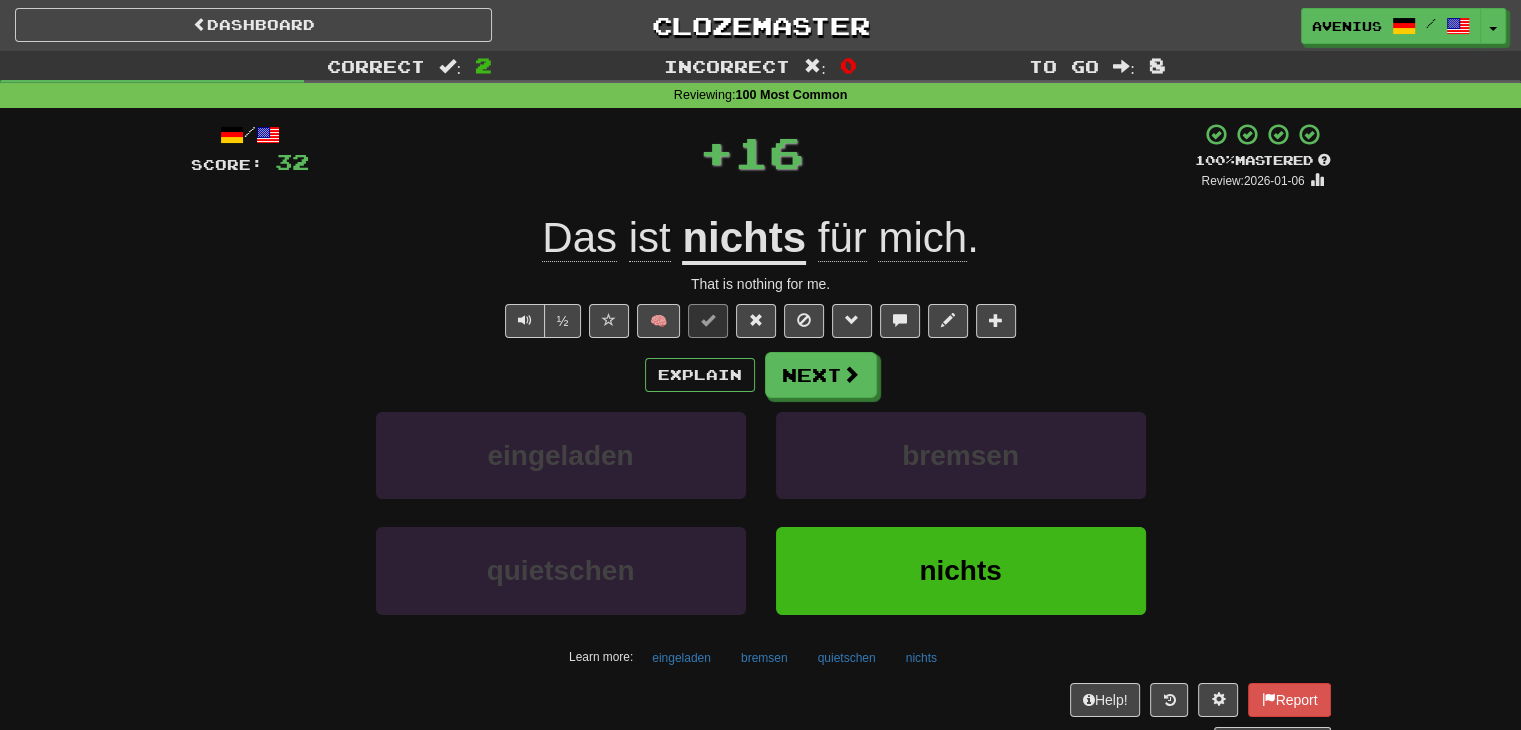 click on "Next" at bounding box center [821, 375] 